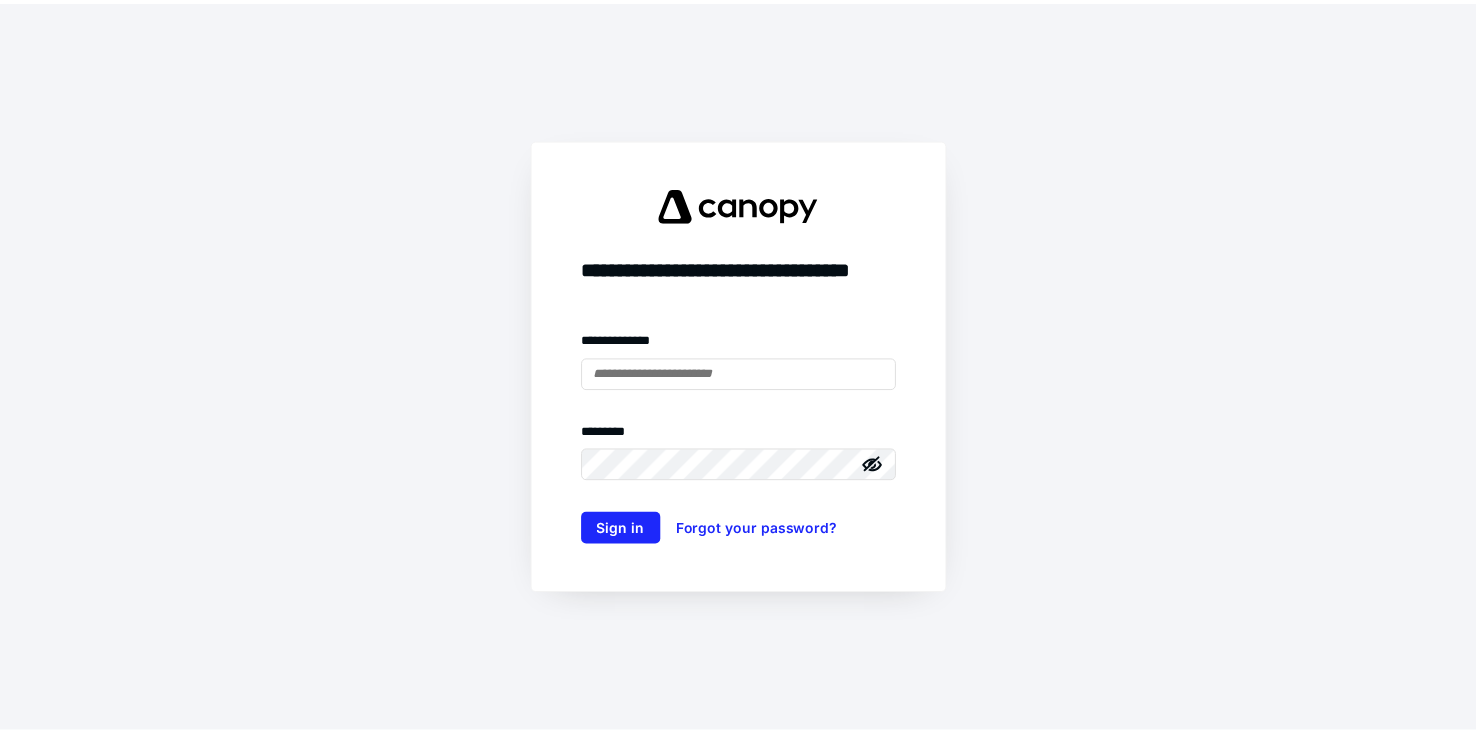 scroll, scrollTop: 0, scrollLeft: 0, axis: both 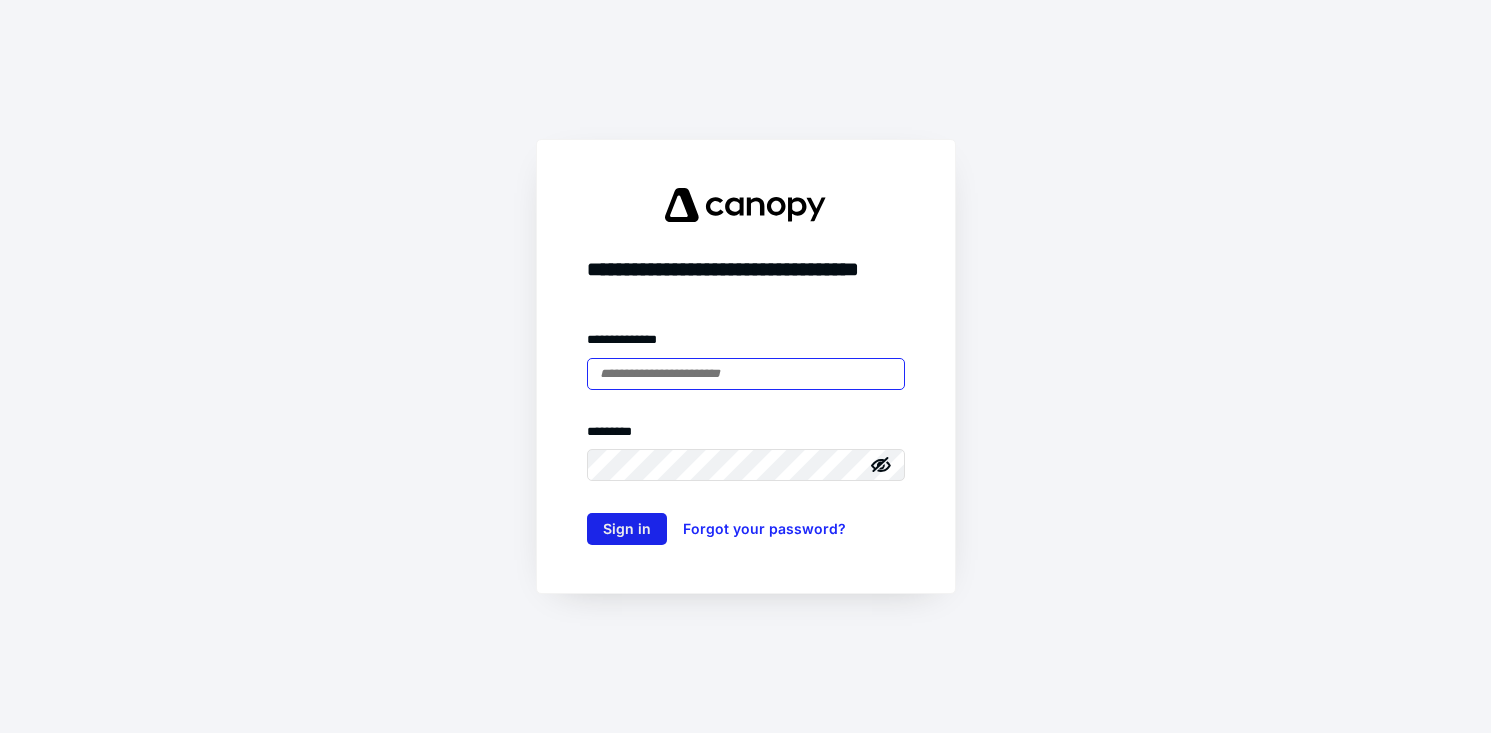 type on "**********" 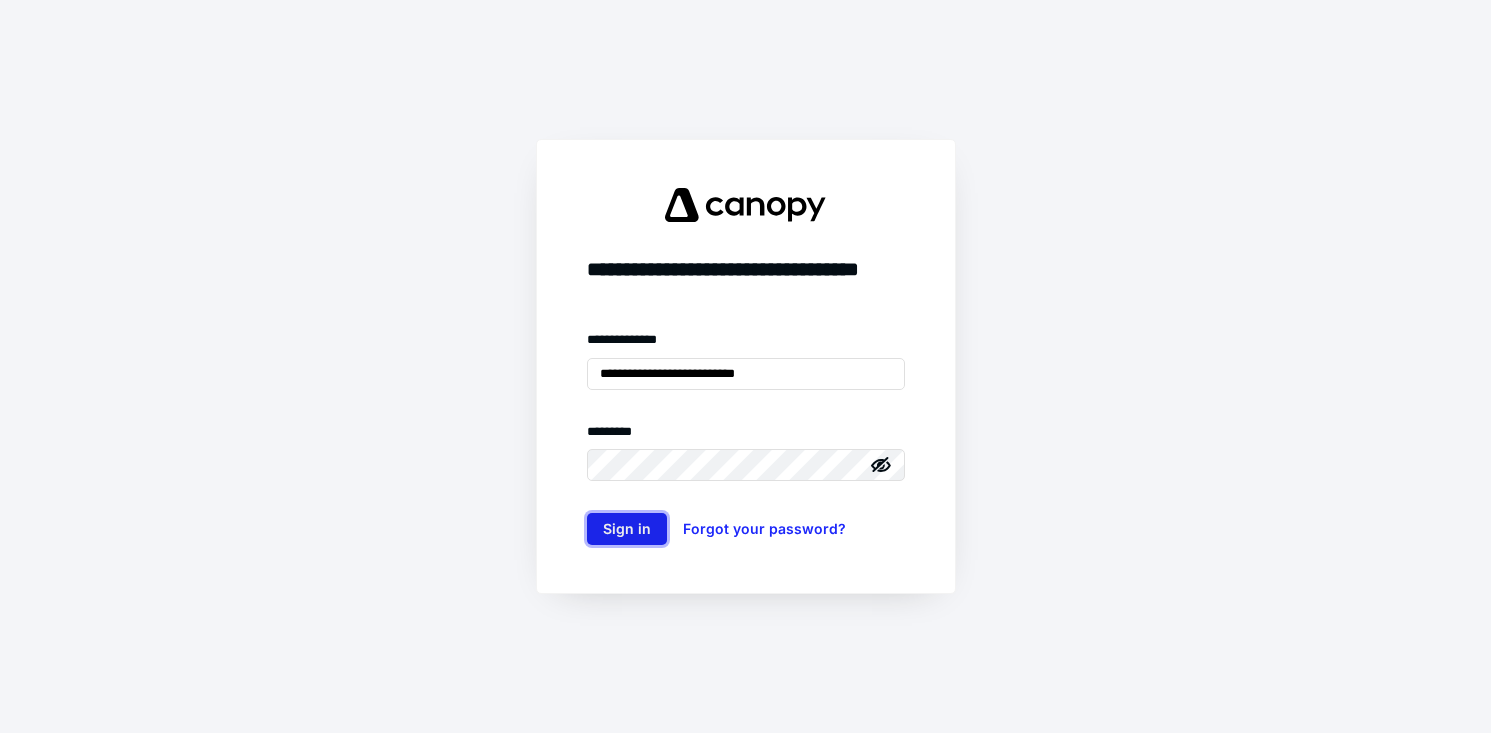 click on "Sign in" at bounding box center (627, 529) 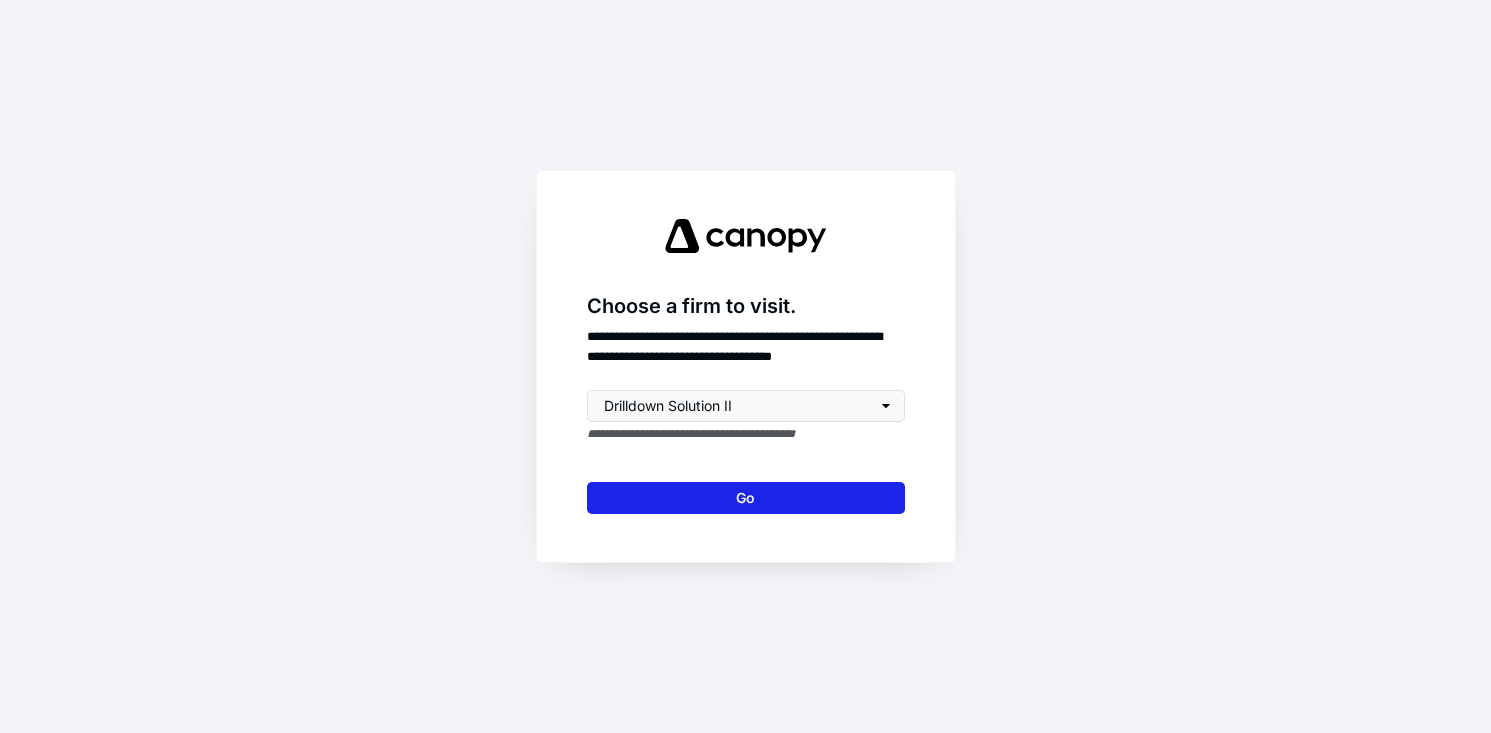 click on "Go" at bounding box center [746, 498] 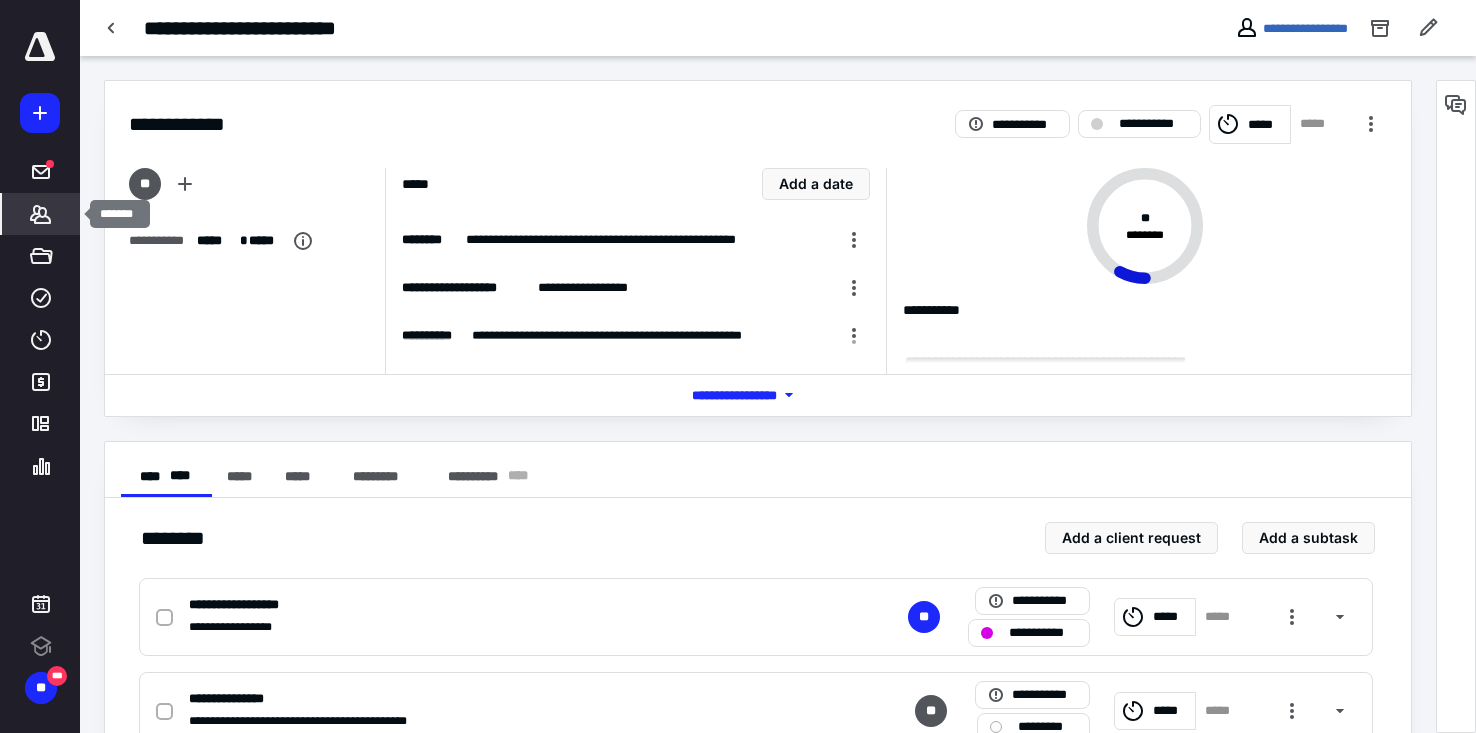 click 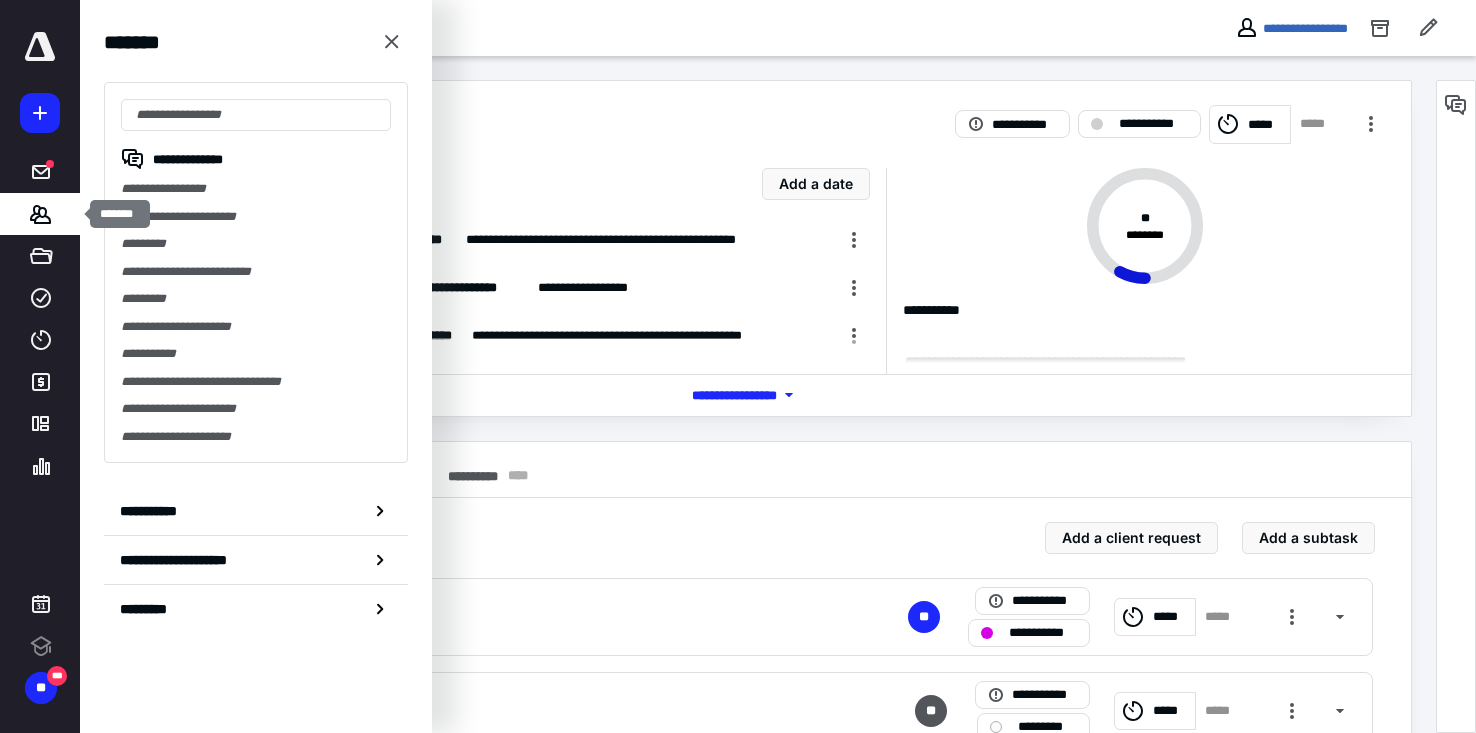 scroll, scrollTop: 0, scrollLeft: 0, axis: both 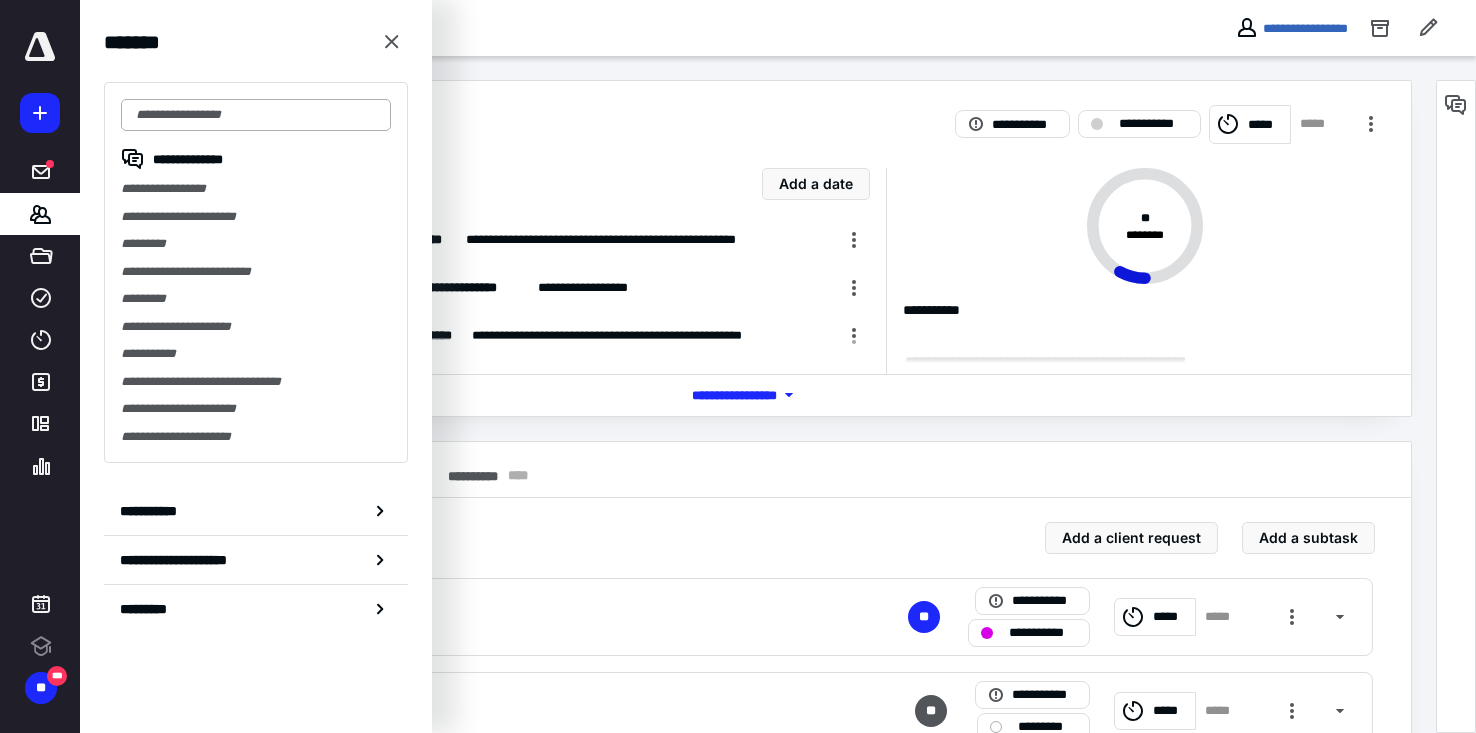 click at bounding box center [256, 115] 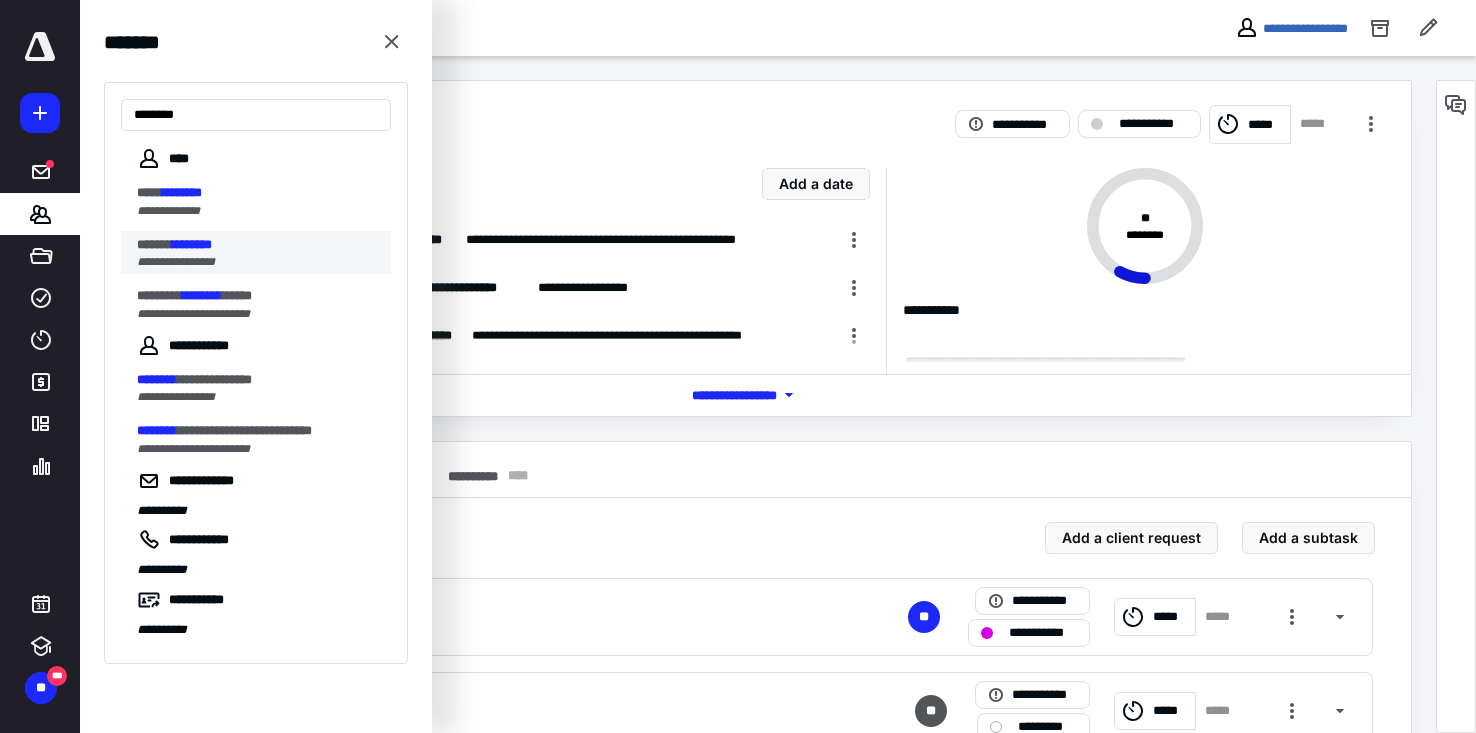 type on "********" 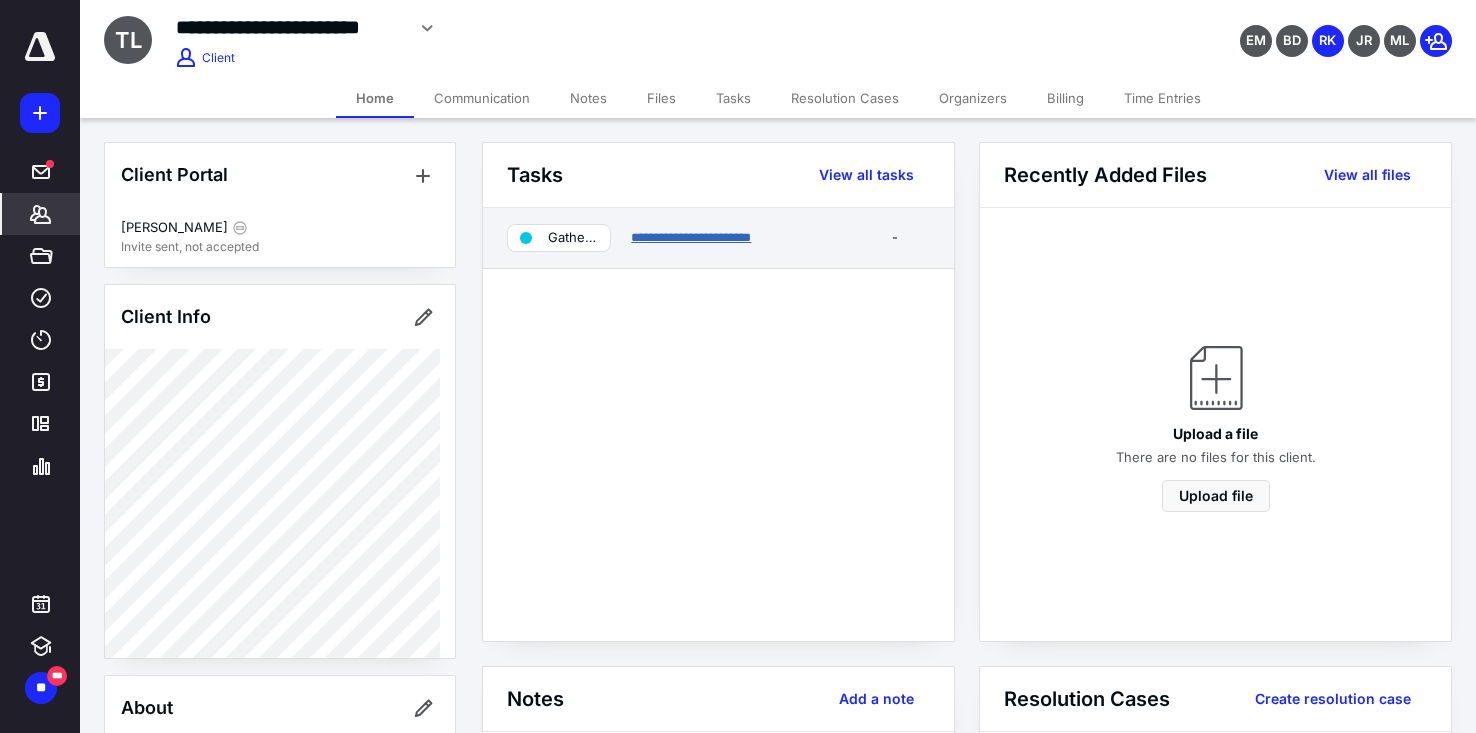 click on "**********" at bounding box center (691, 237) 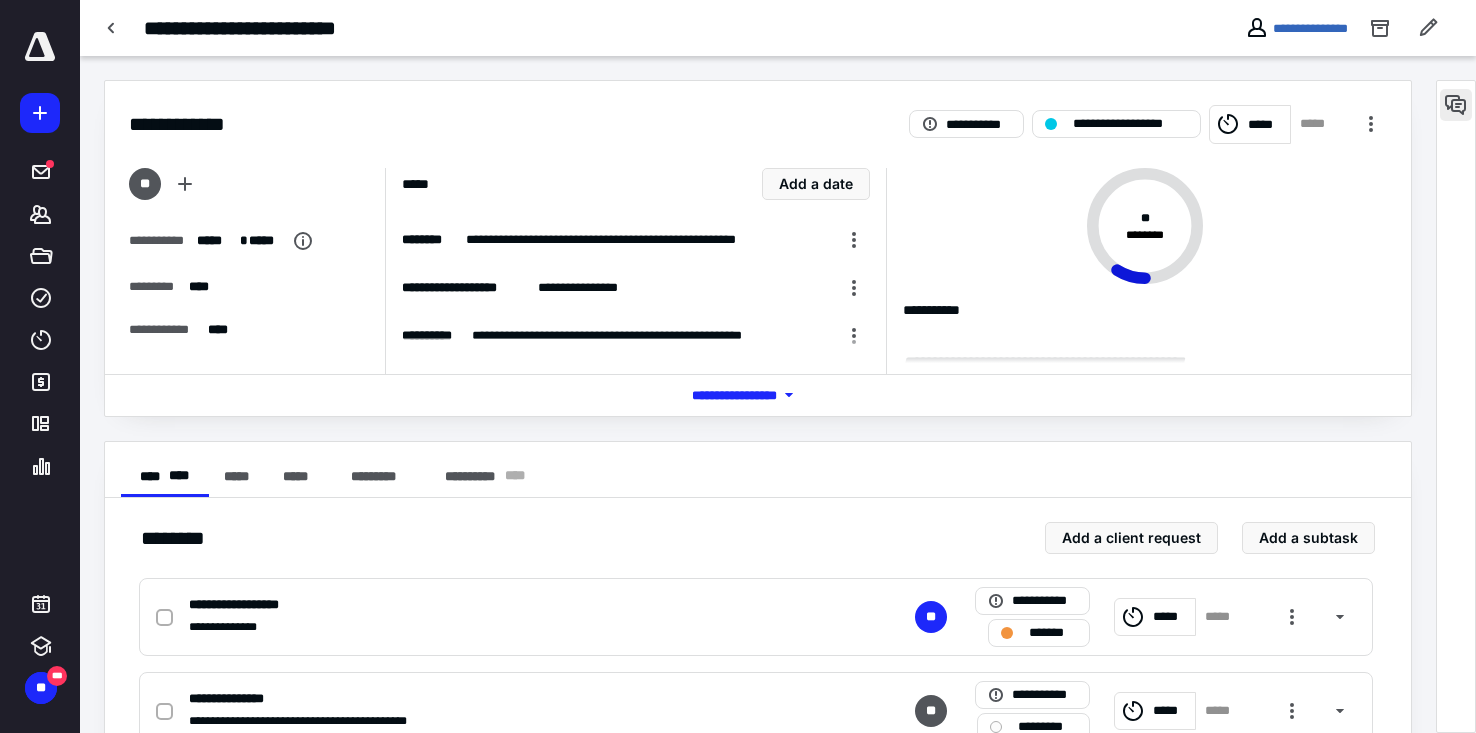 click at bounding box center [1456, 105] 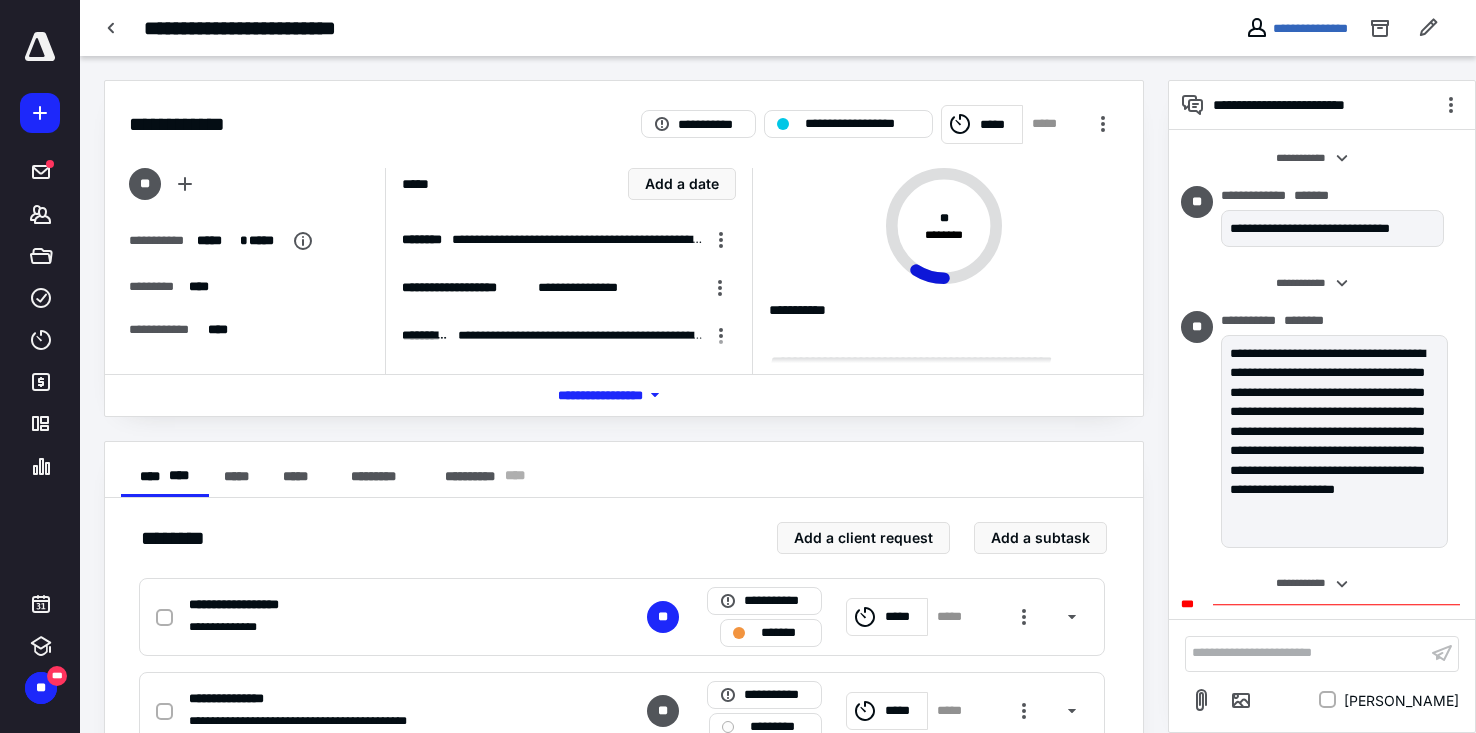 scroll, scrollTop: 506, scrollLeft: 0, axis: vertical 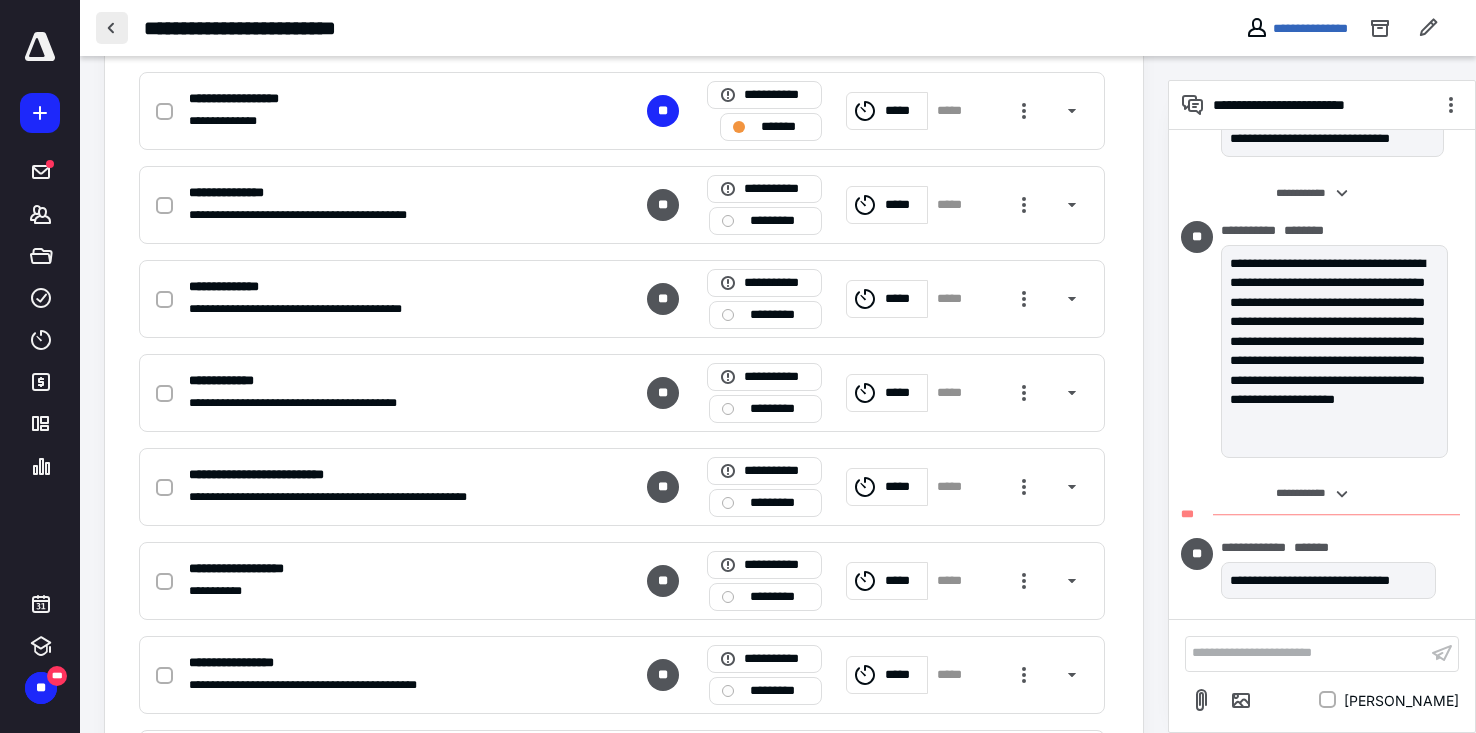 click at bounding box center [112, 28] 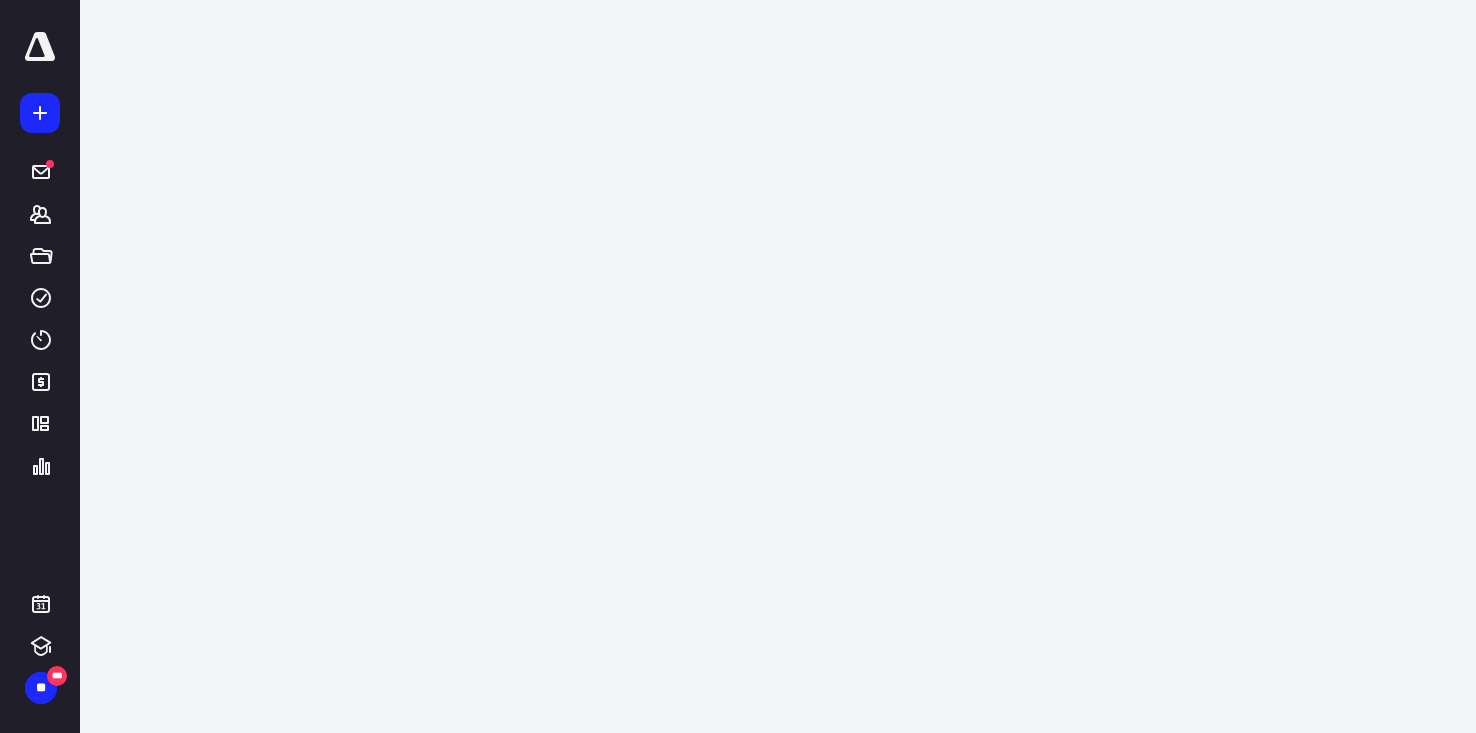 scroll, scrollTop: 0, scrollLeft: 0, axis: both 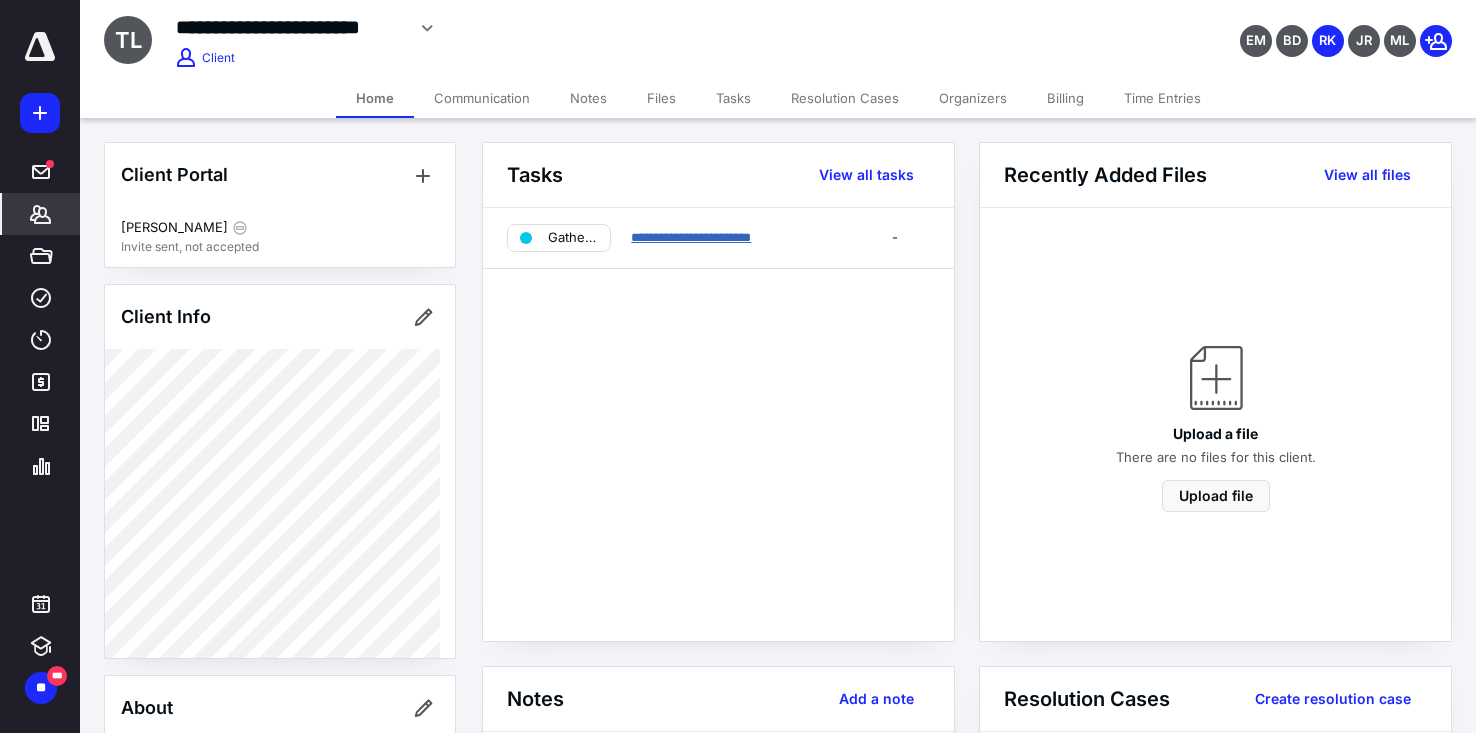 click on "**********" at bounding box center [691, 237] 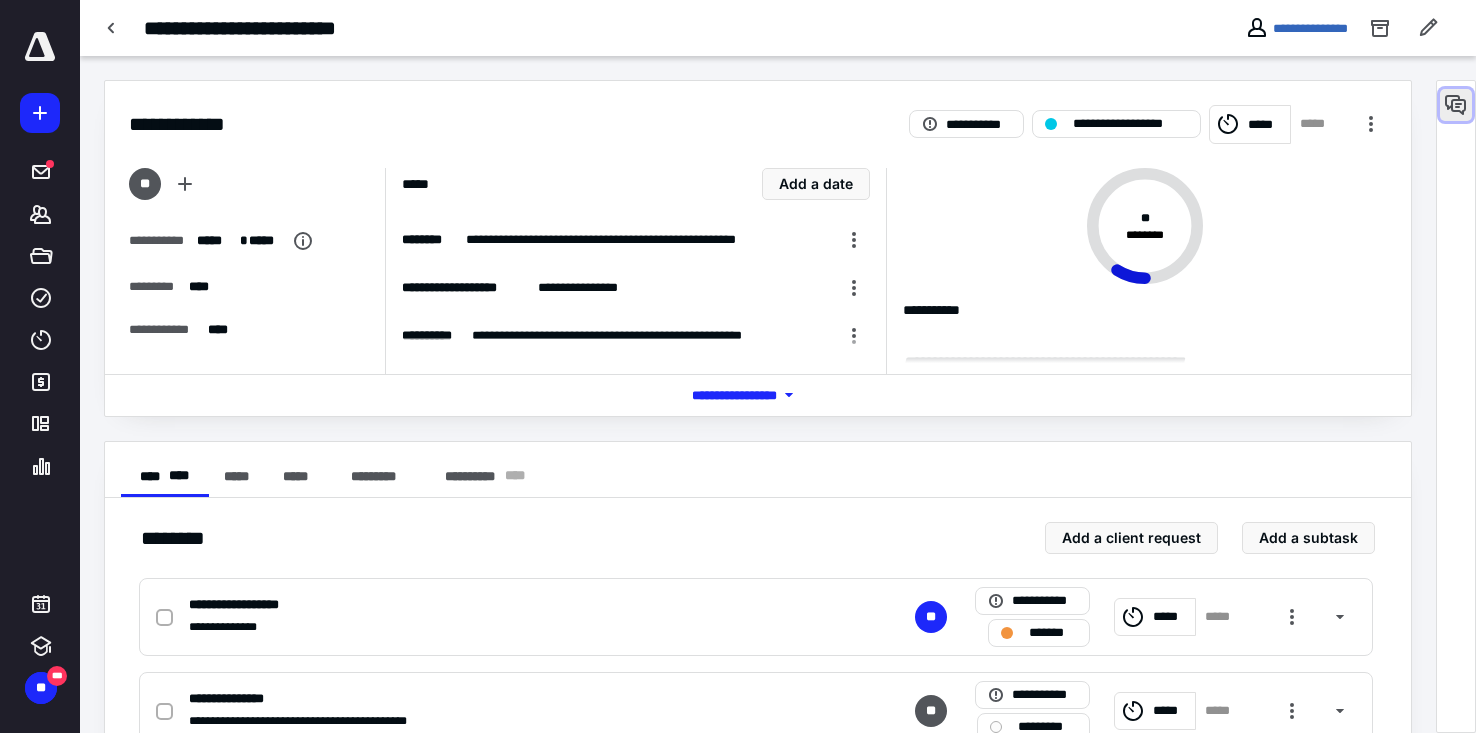 click at bounding box center [1456, 105] 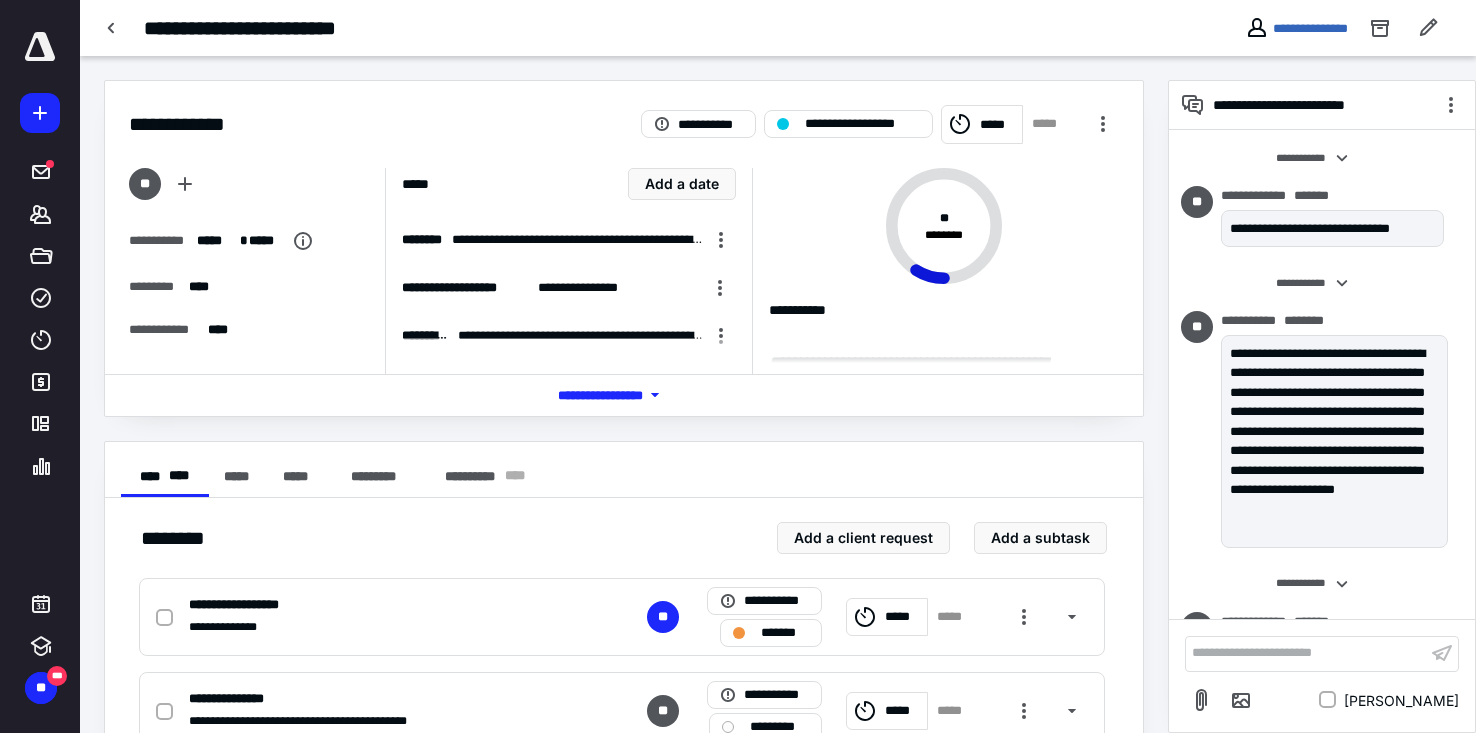 scroll, scrollTop: 74, scrollLeft: 0, axis: vertical 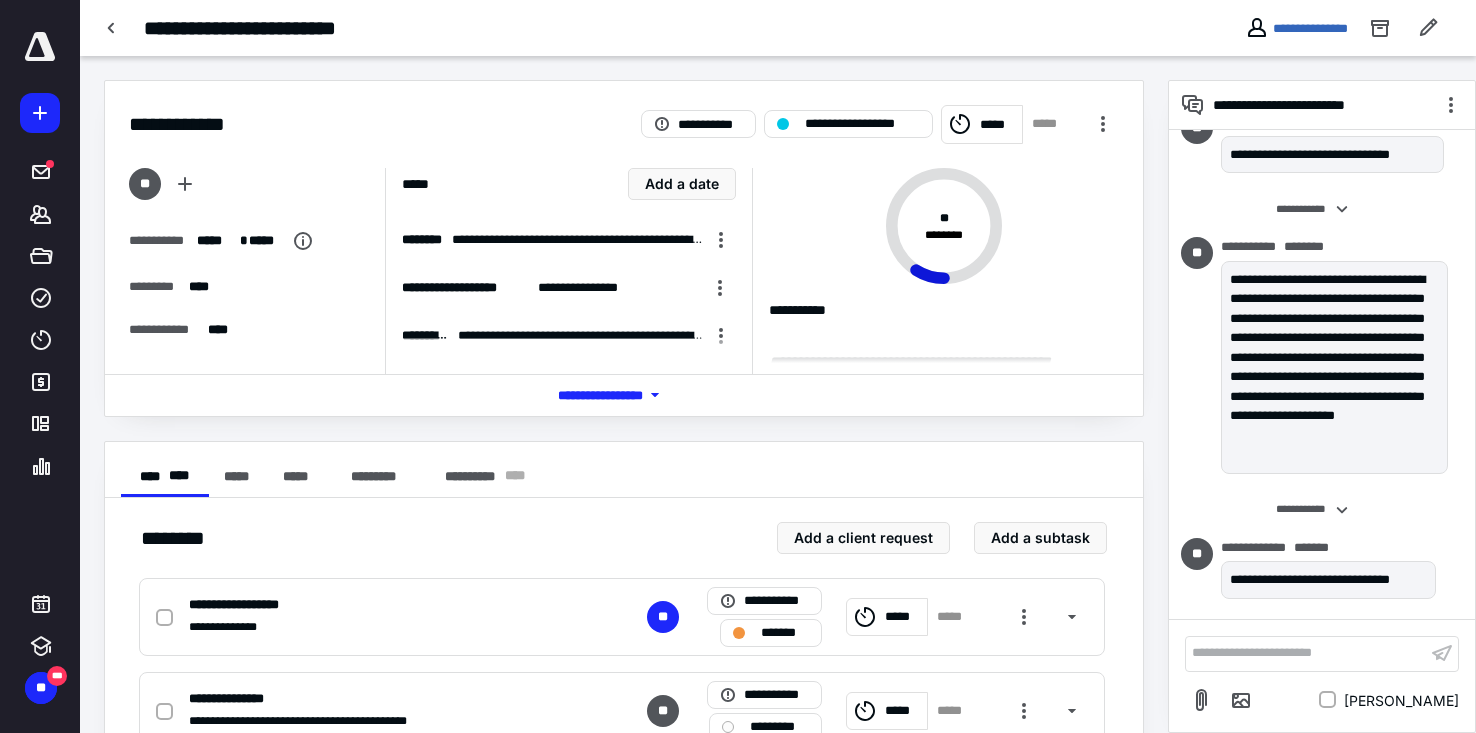 click on "**********" at bounding box center [1306, 653] 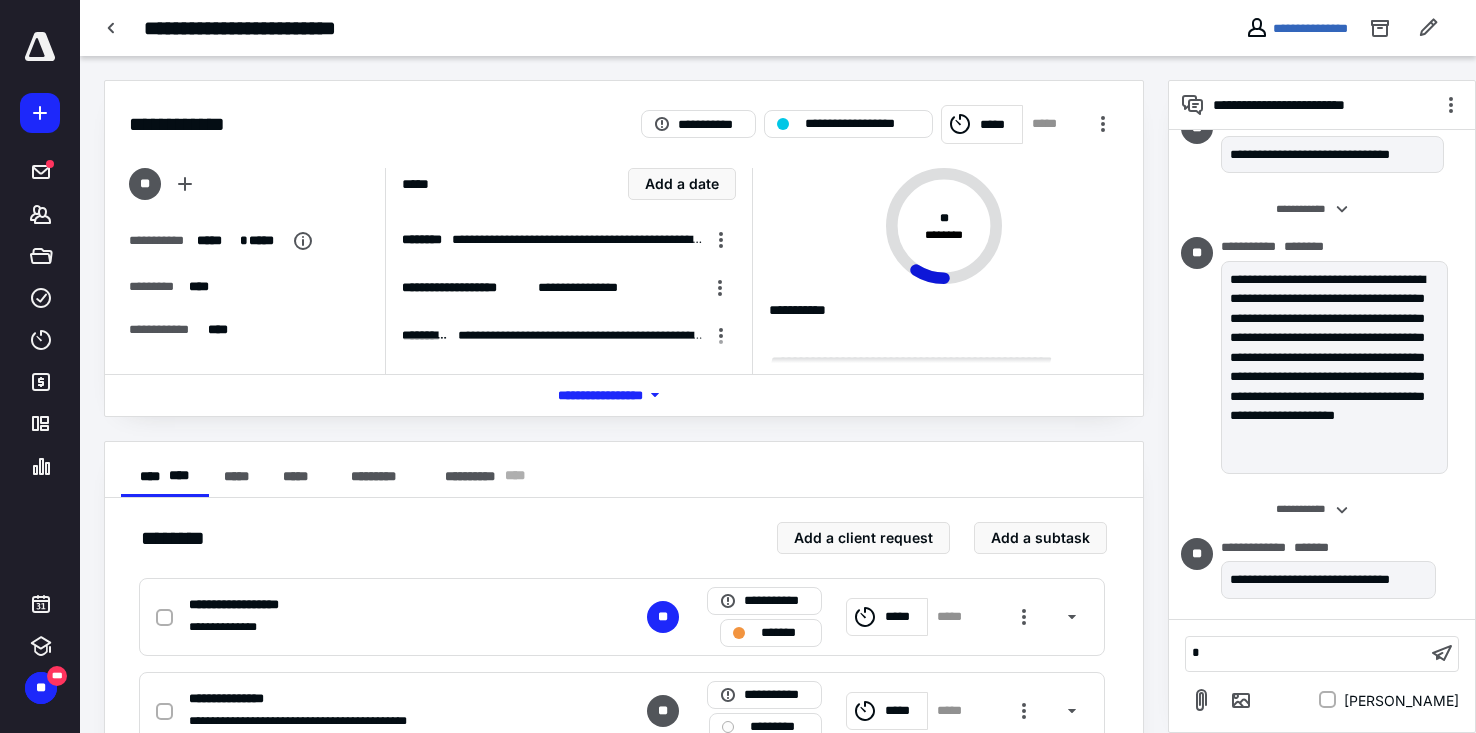 type 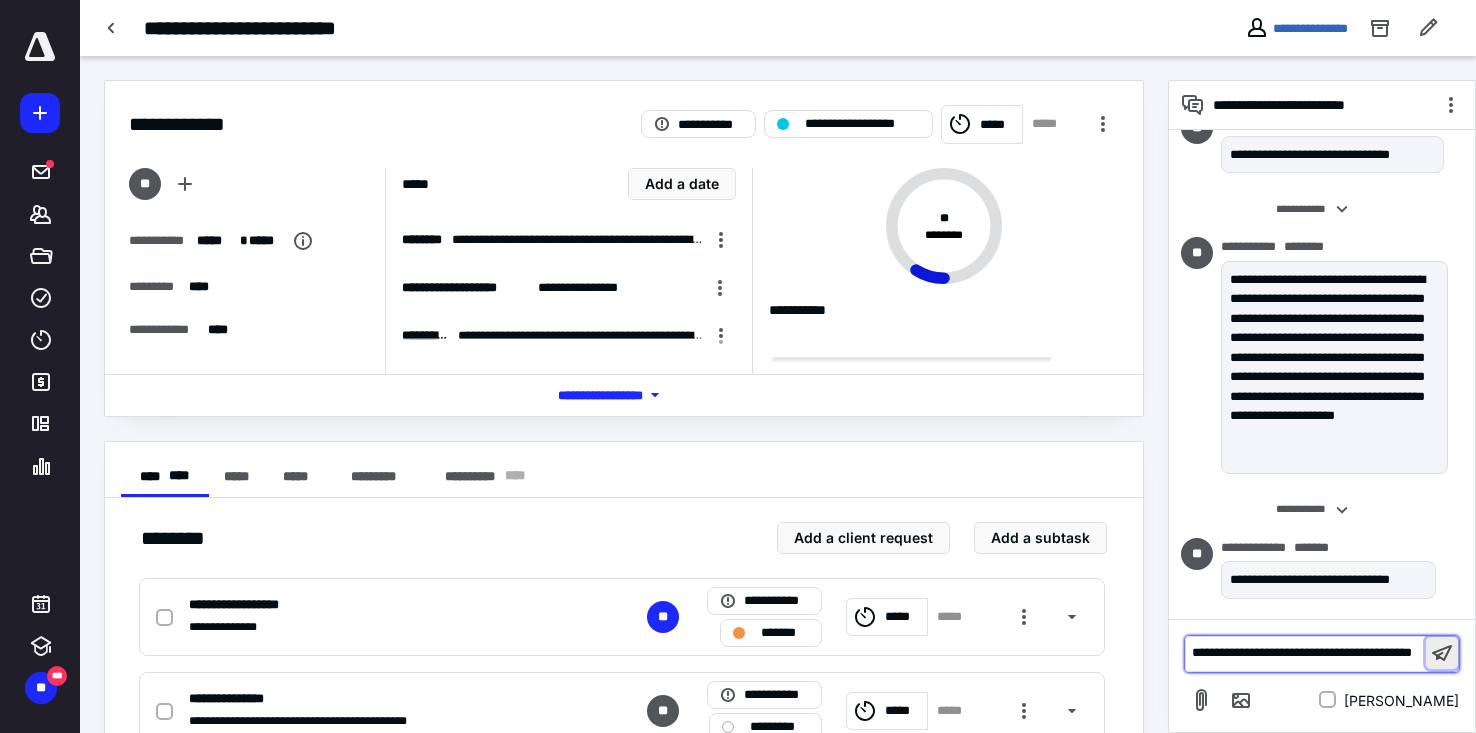 click at bounding box center (1442, 653) 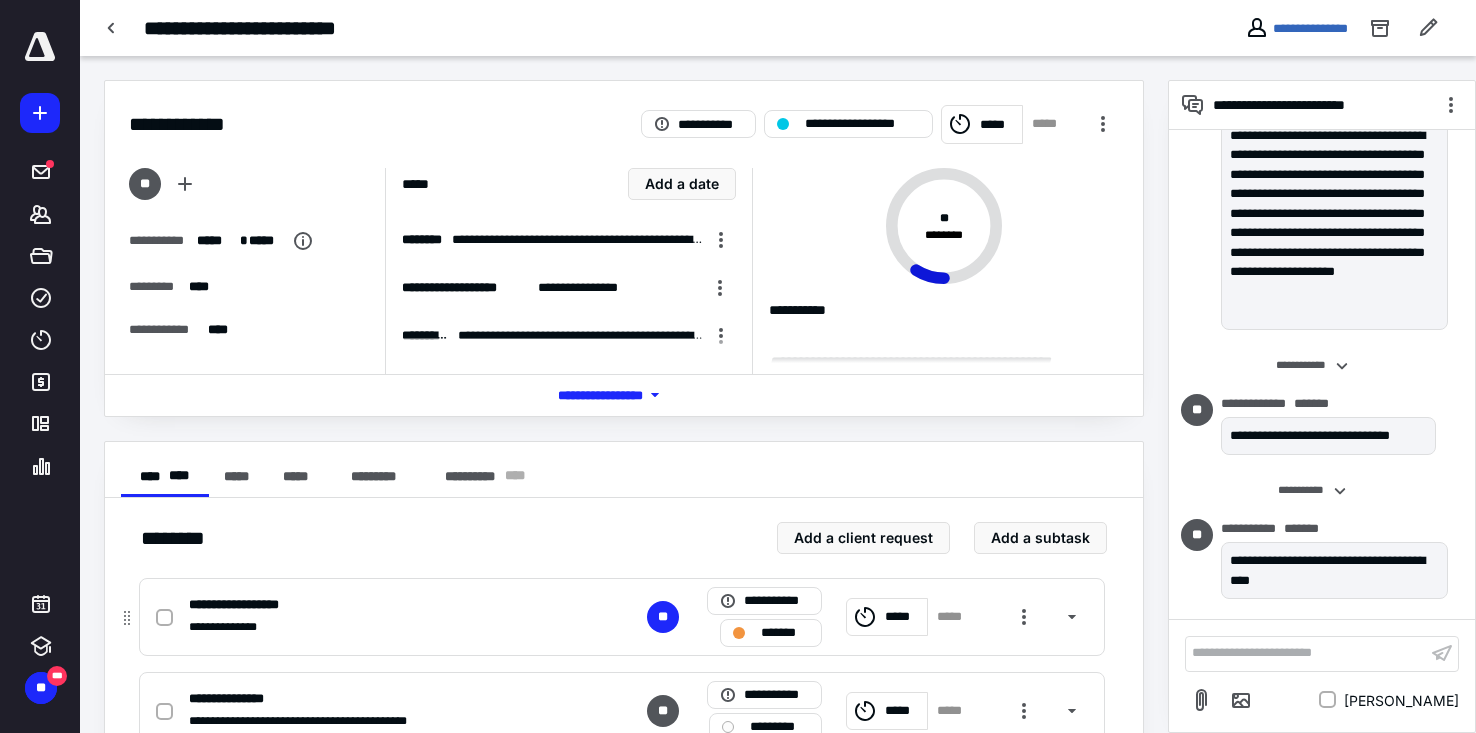 click on "*******" at bounding box center (771, 633) 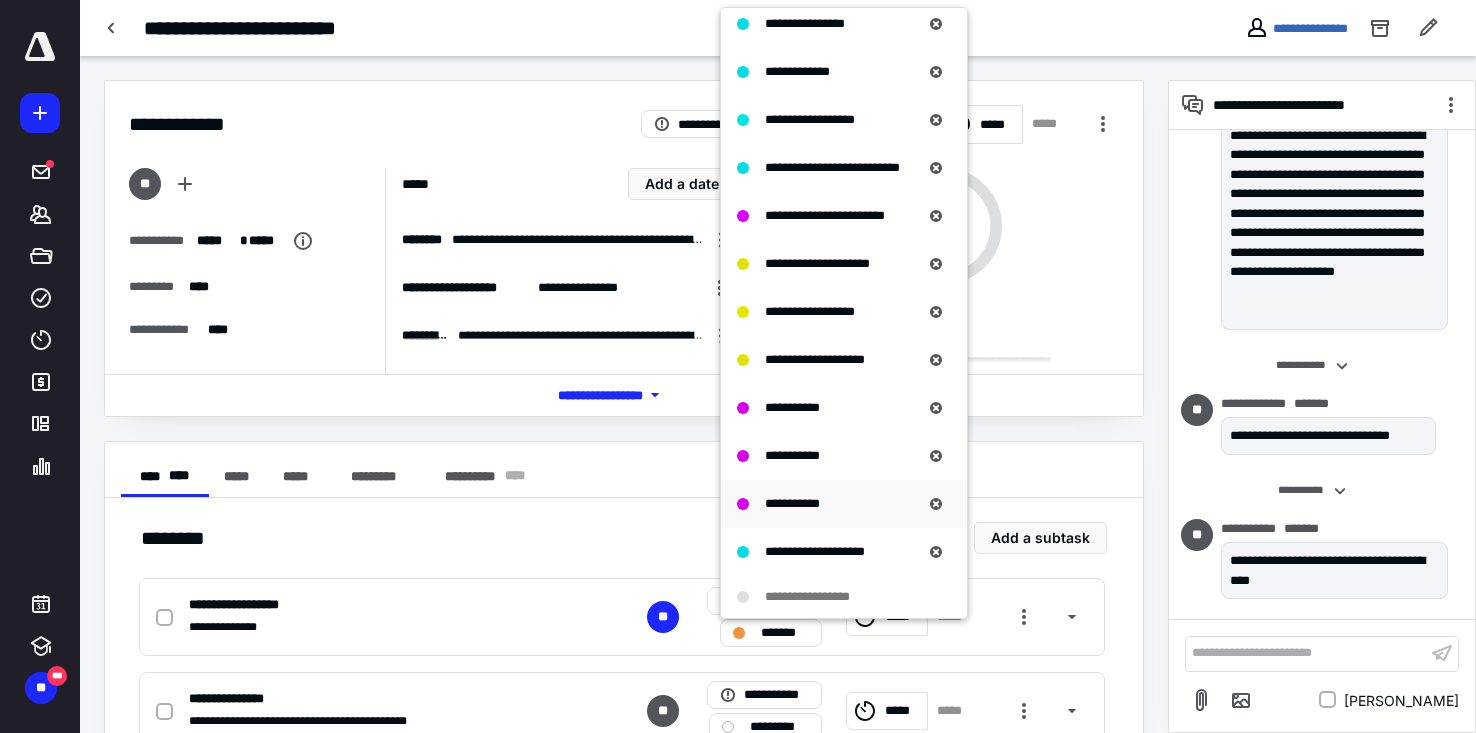 scroll, scrollTop: 1200, scrollLeft: 0, axis: vertical 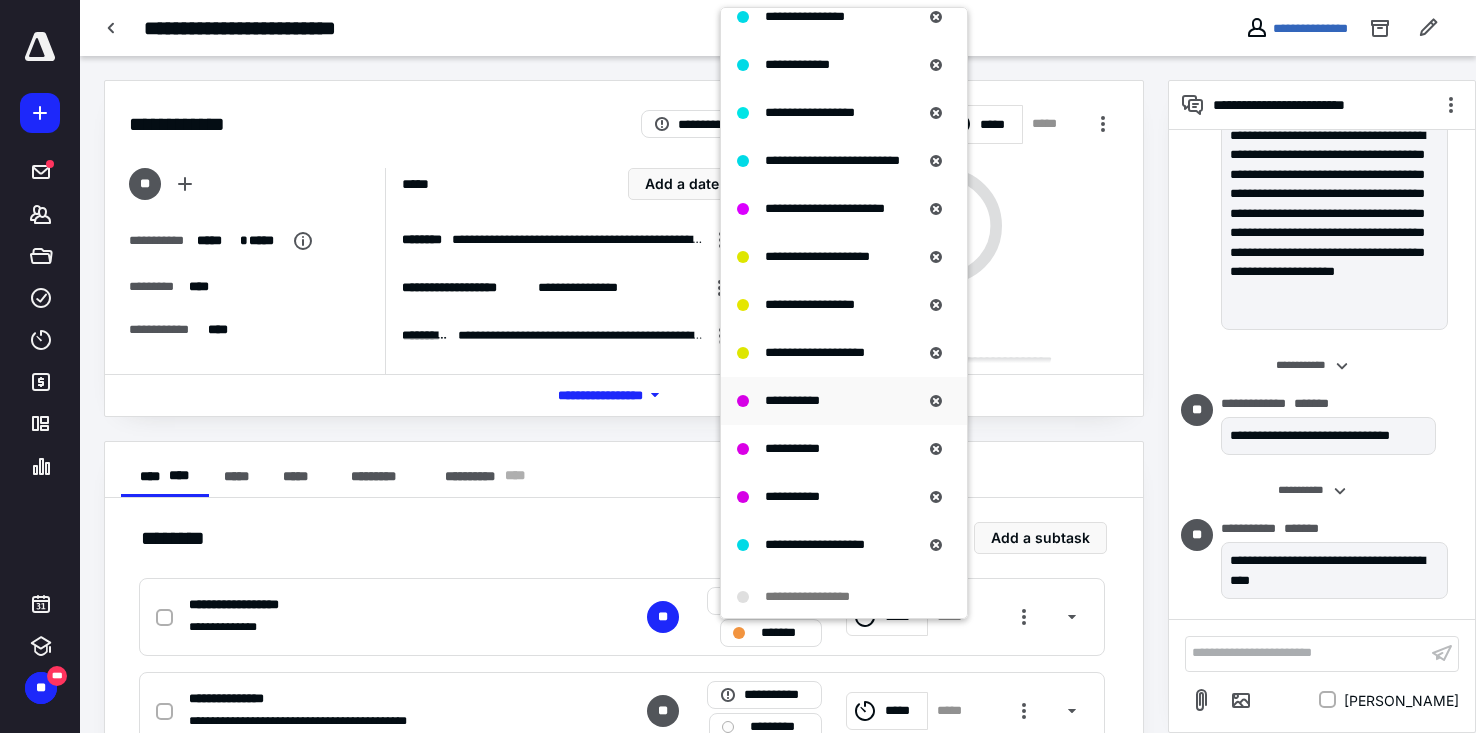 click on "**********" at bounding box center [792, 400] 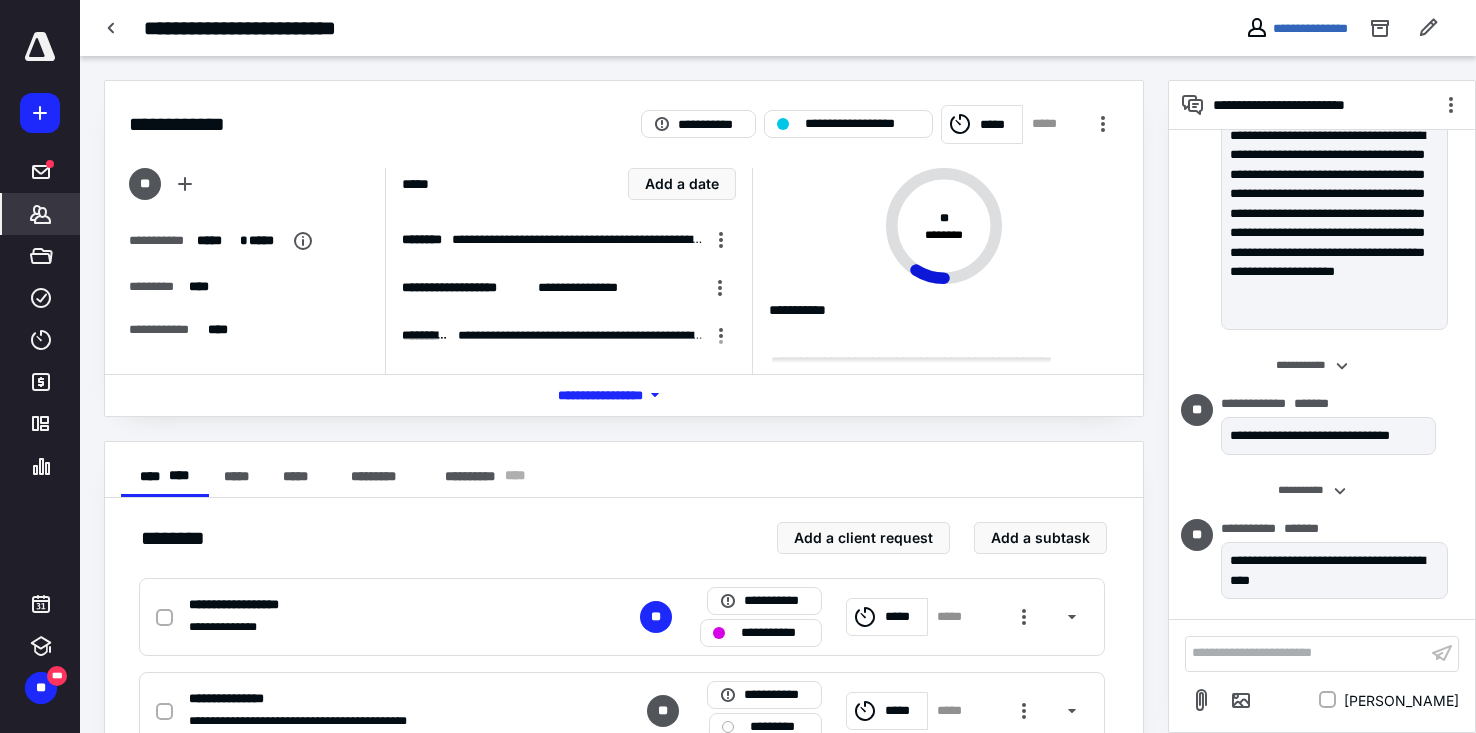 click 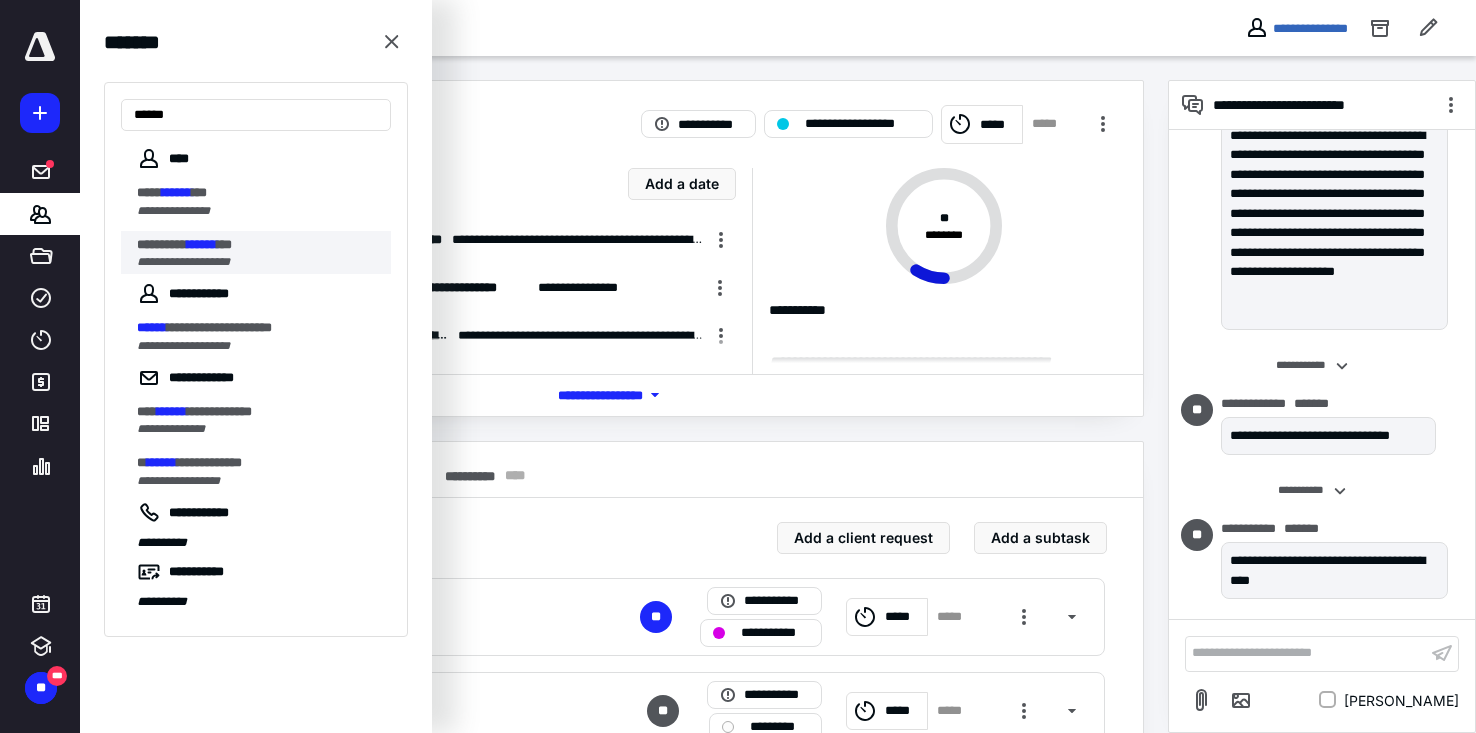 type on "******" 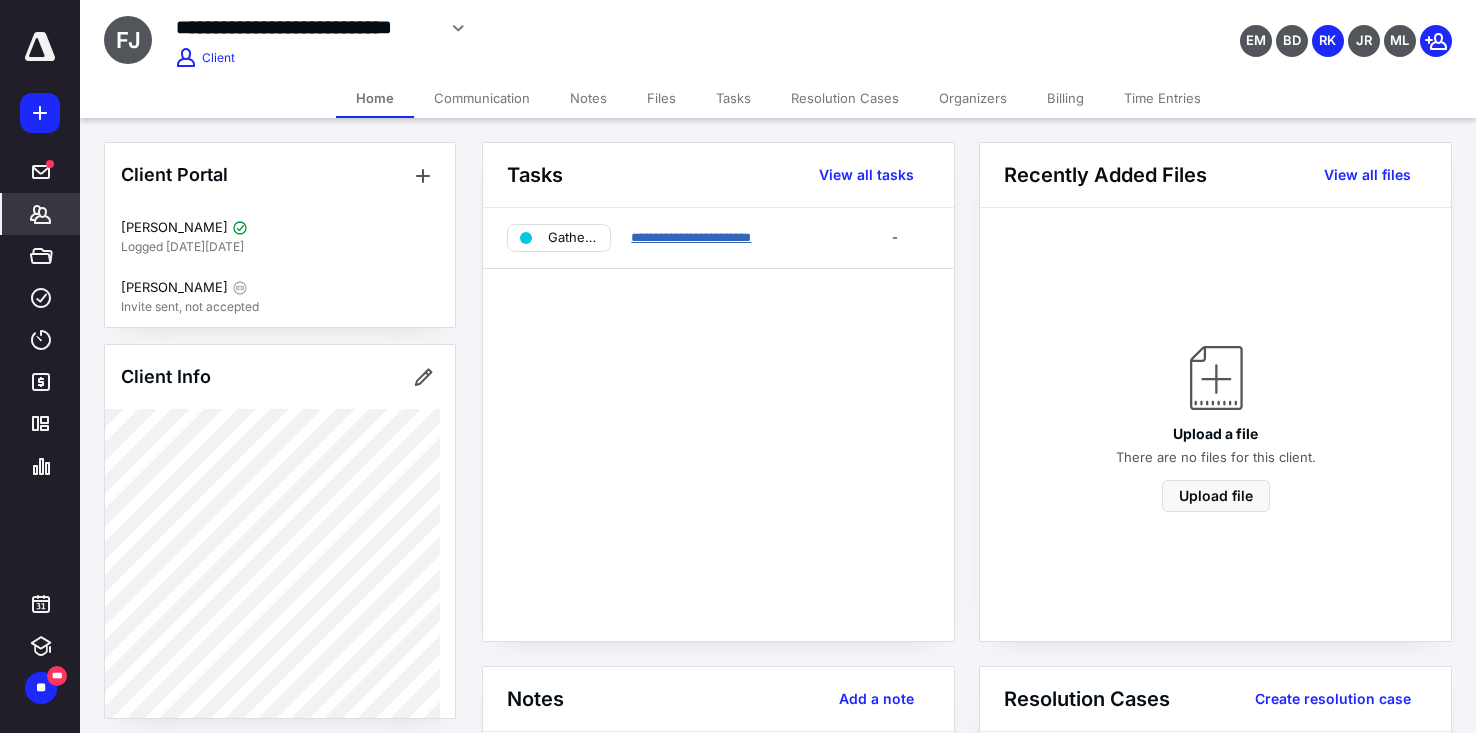 click on "**********" at bounding box center (691, 237) 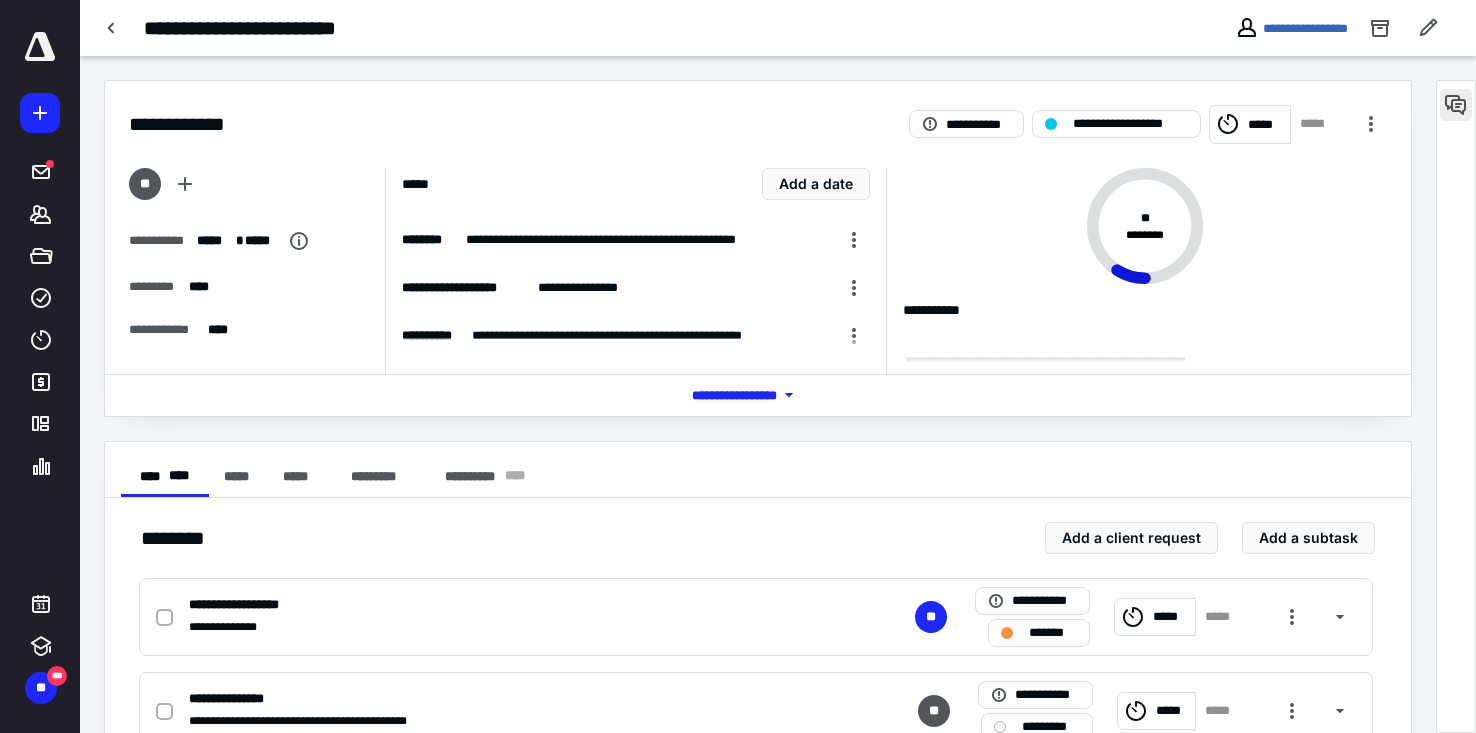 click at bounding box center [1456, 105] 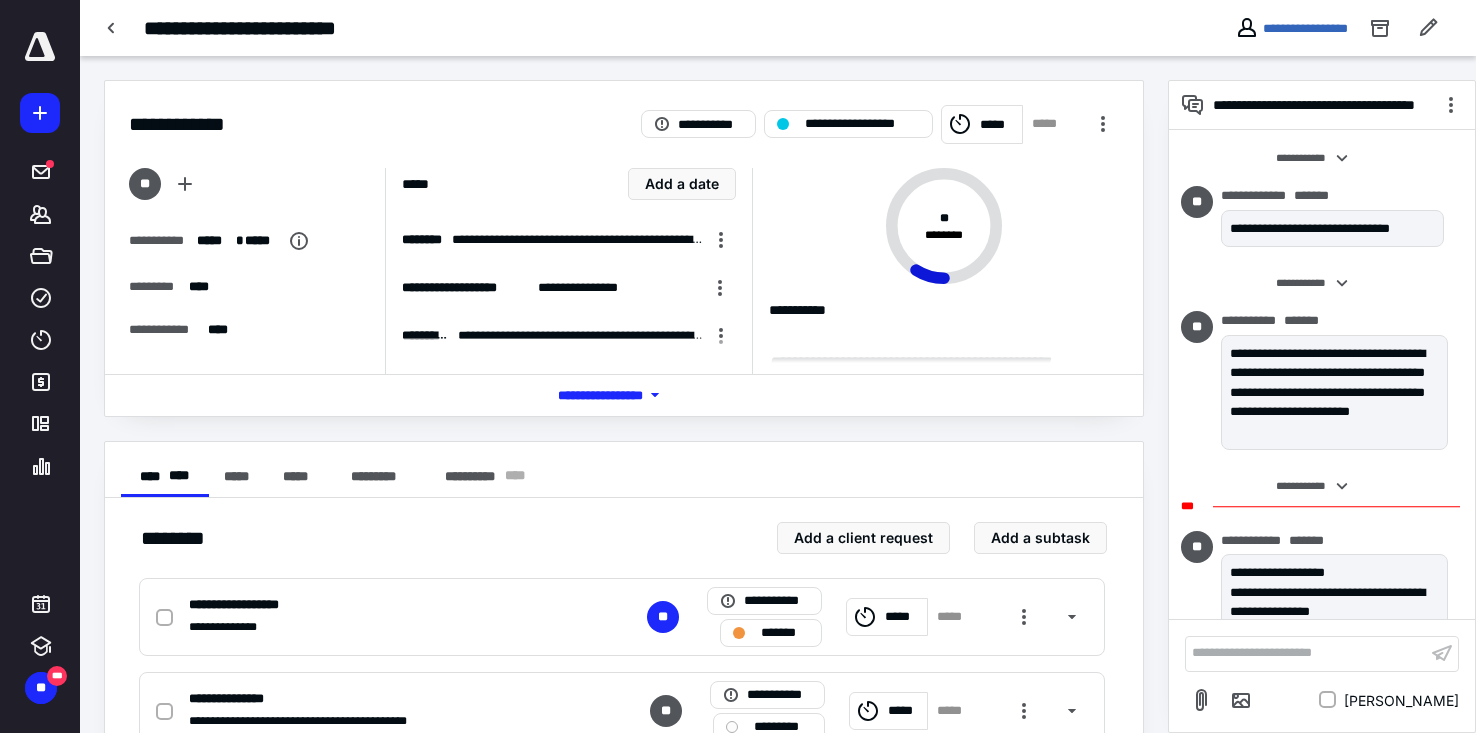 scroll, scrollTop: 130, scrollLeft: 0, axis: vertical 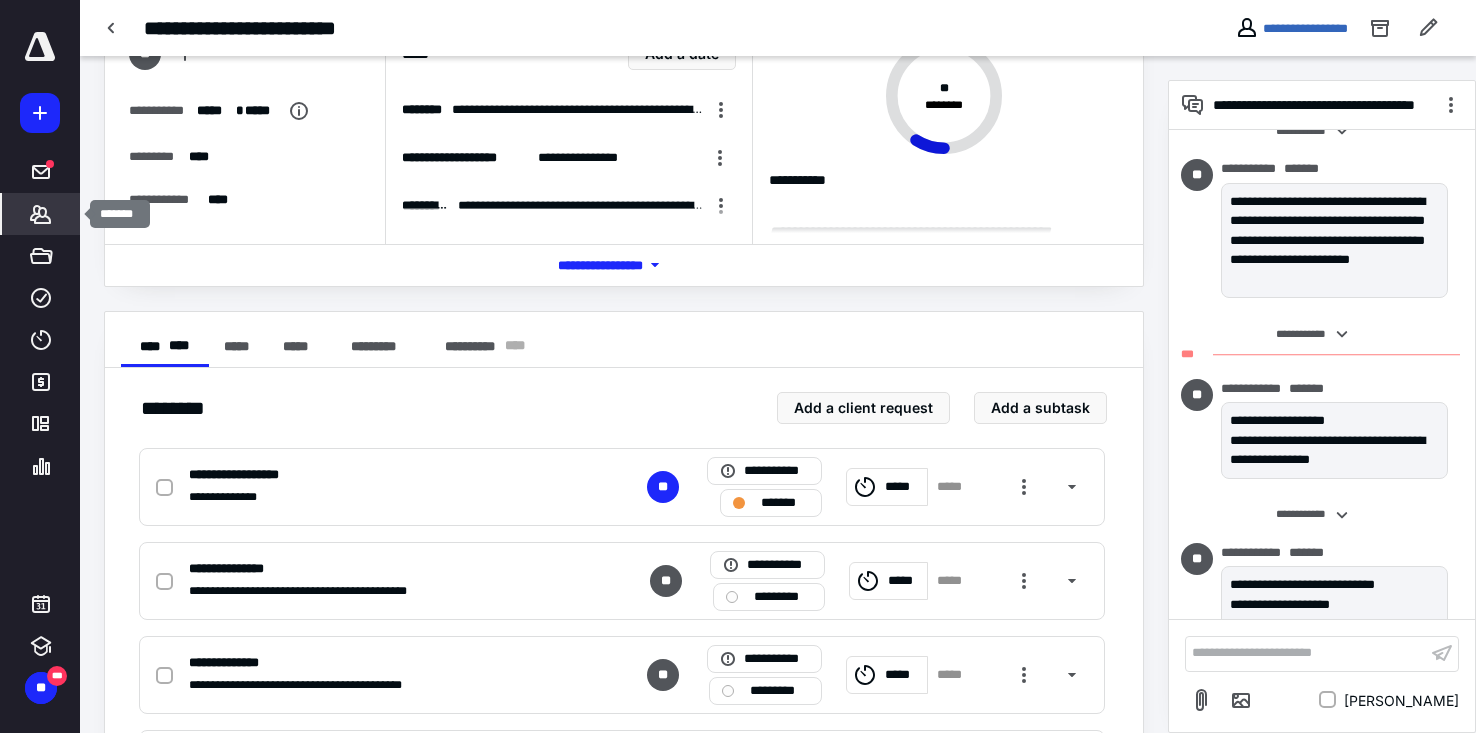 click 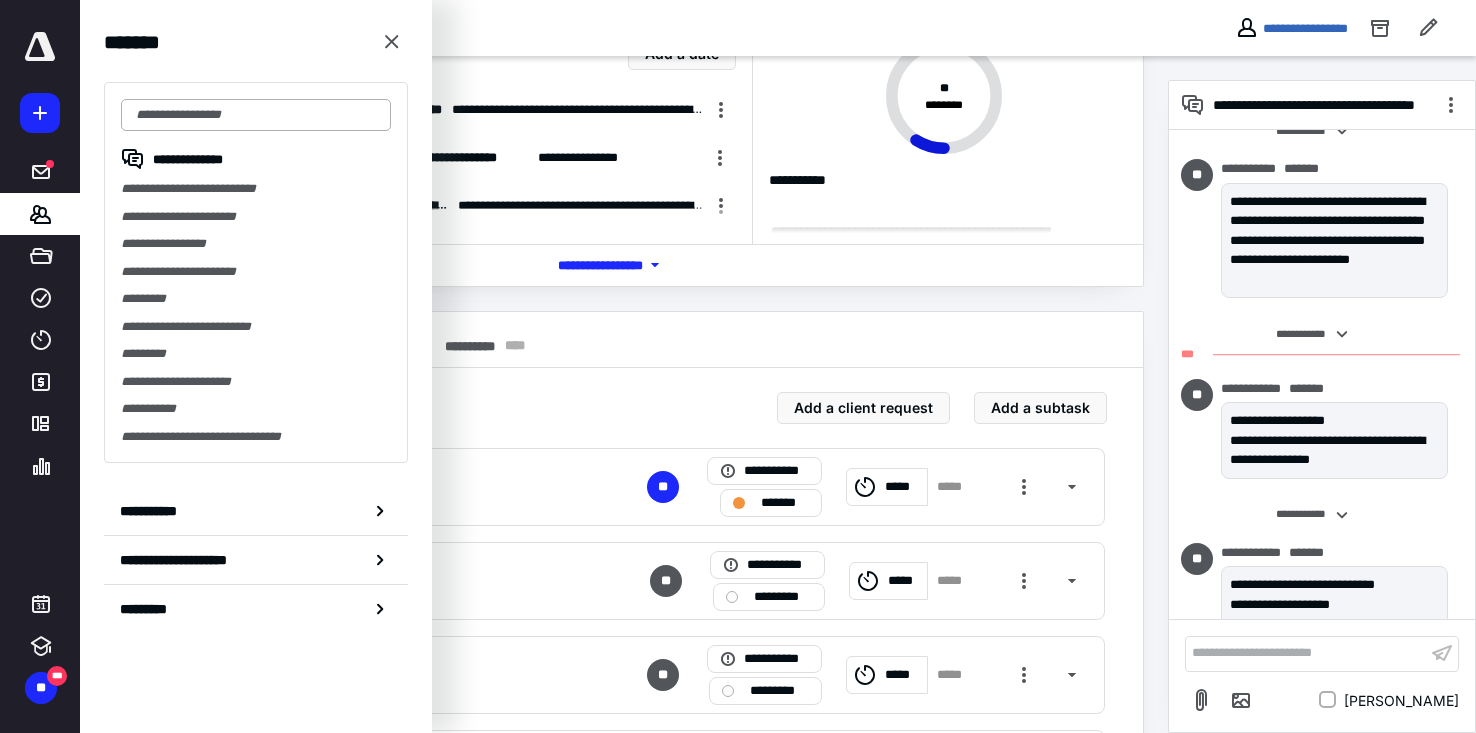 click at bounding box center [256, 115] 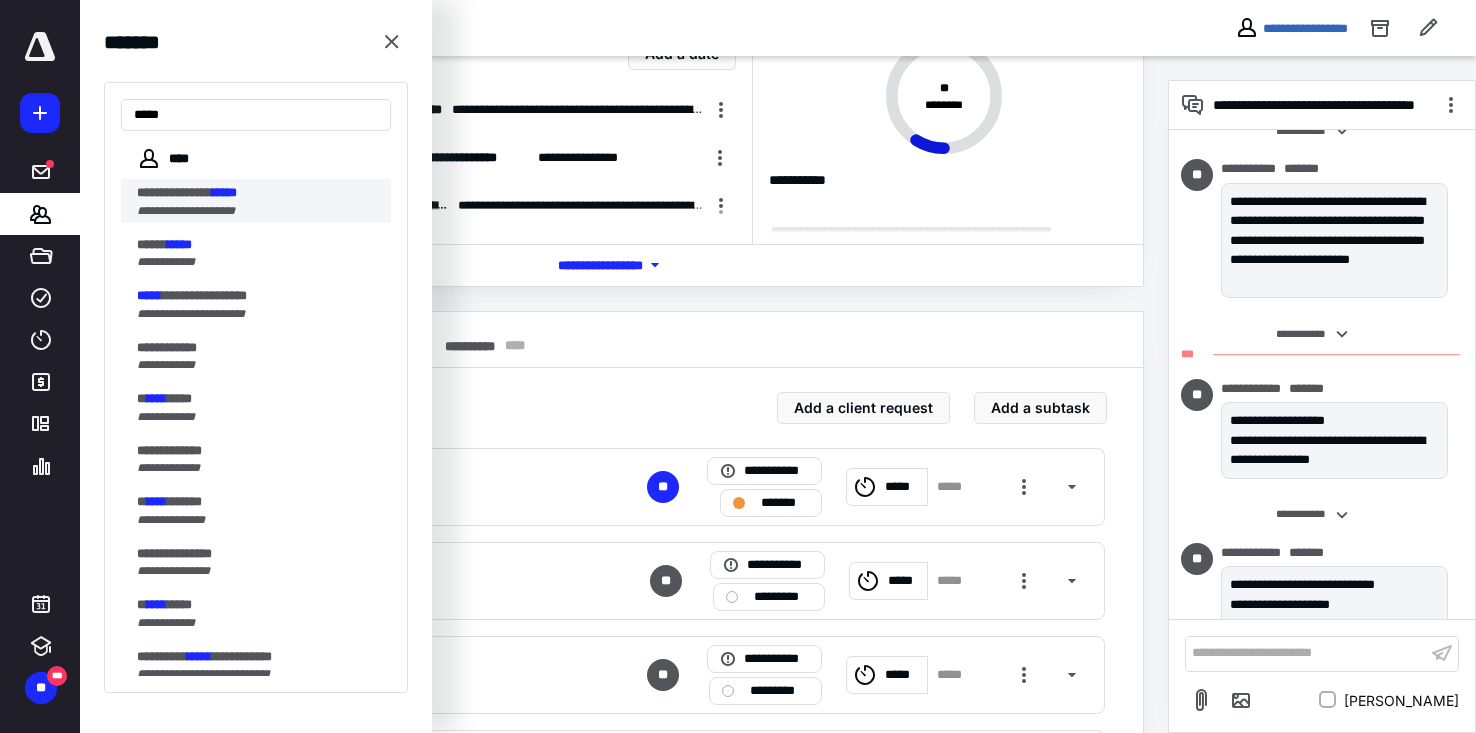 type on "*****" 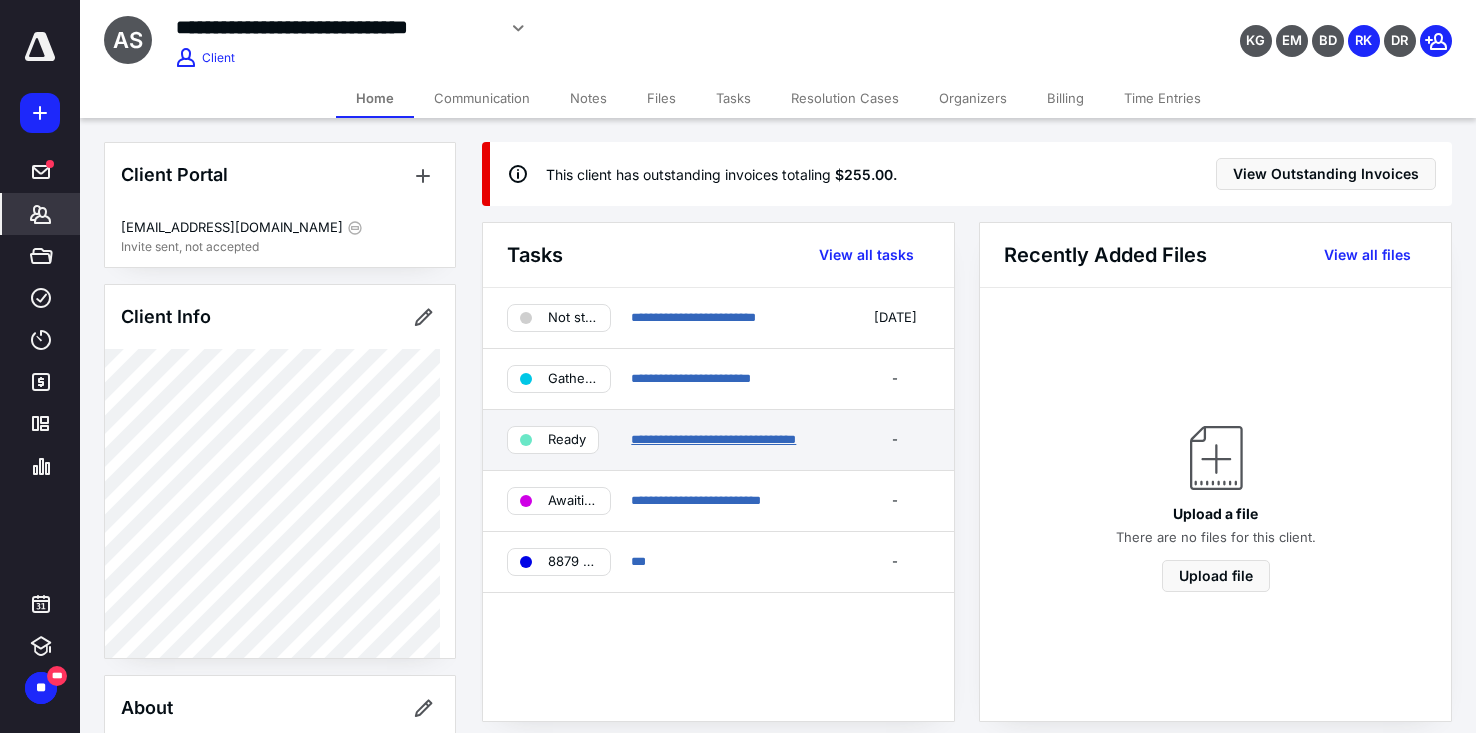 click on "**********" at bounding box center (713, 439) 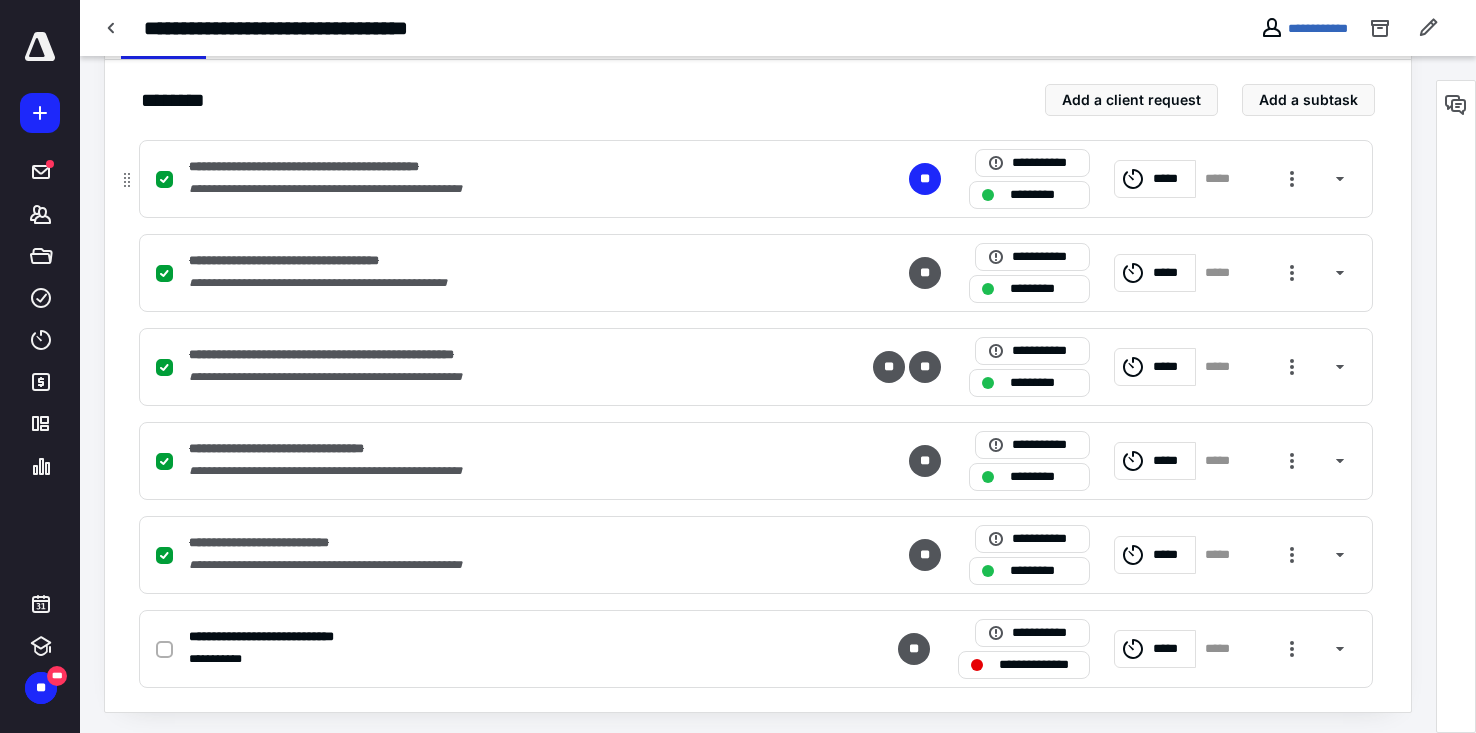 scroll, scrollTop: 442, scrollLeft: 0, axis: vertical 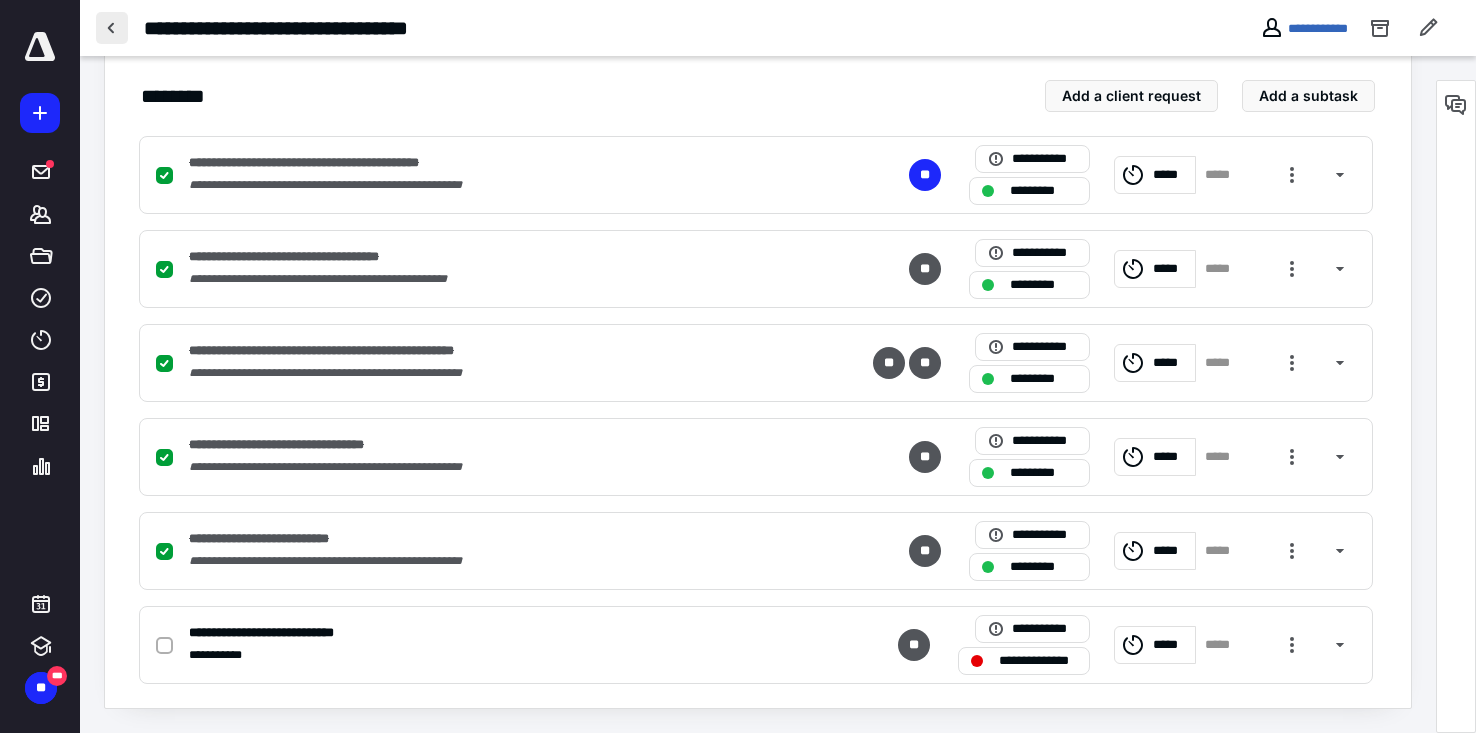 click at bounding box center (112, 28) 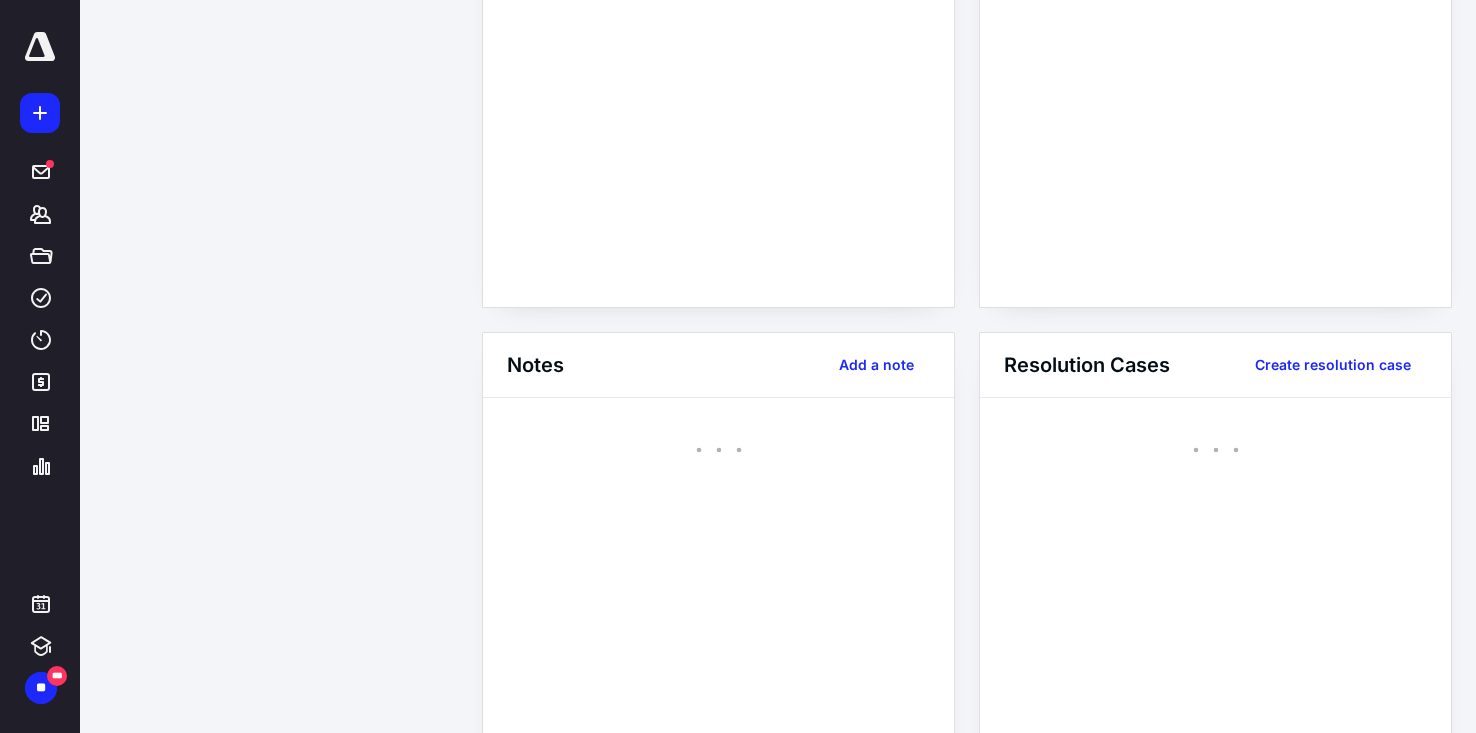 scroll, scrollTop: 0, scrollLeft: 0, axis: both 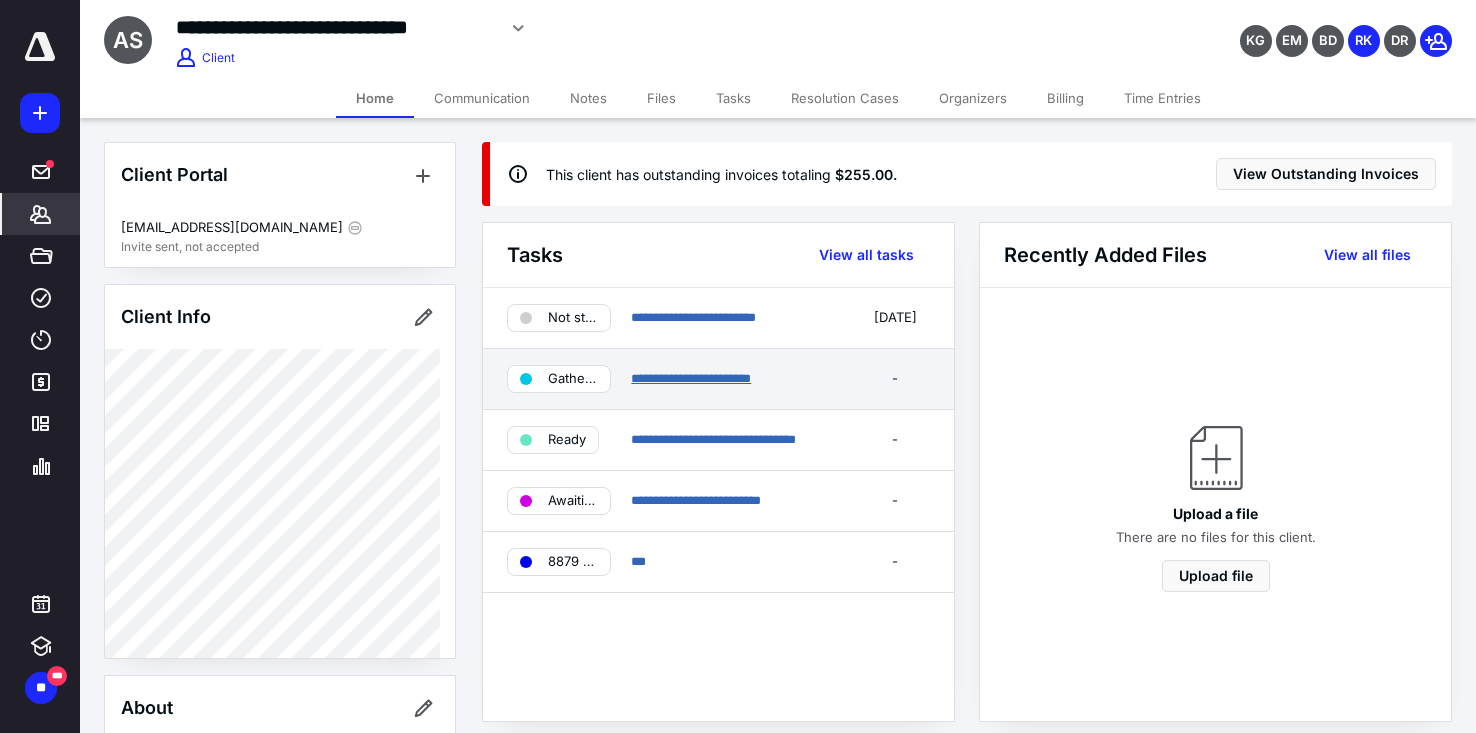 click on "**********" at bounding box center [691, 378] 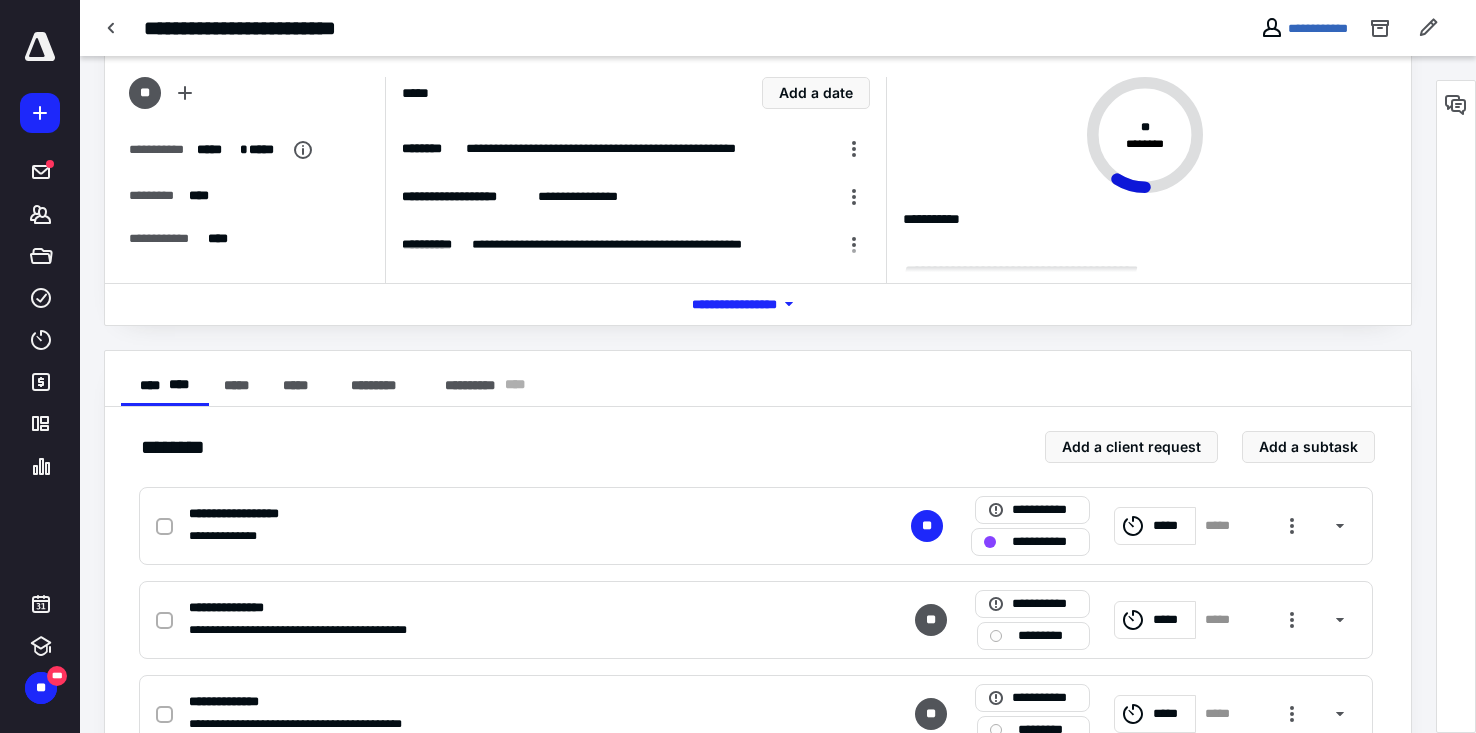 scroll, scrollTop: 100, scrollLeft: 0, axis: vertical 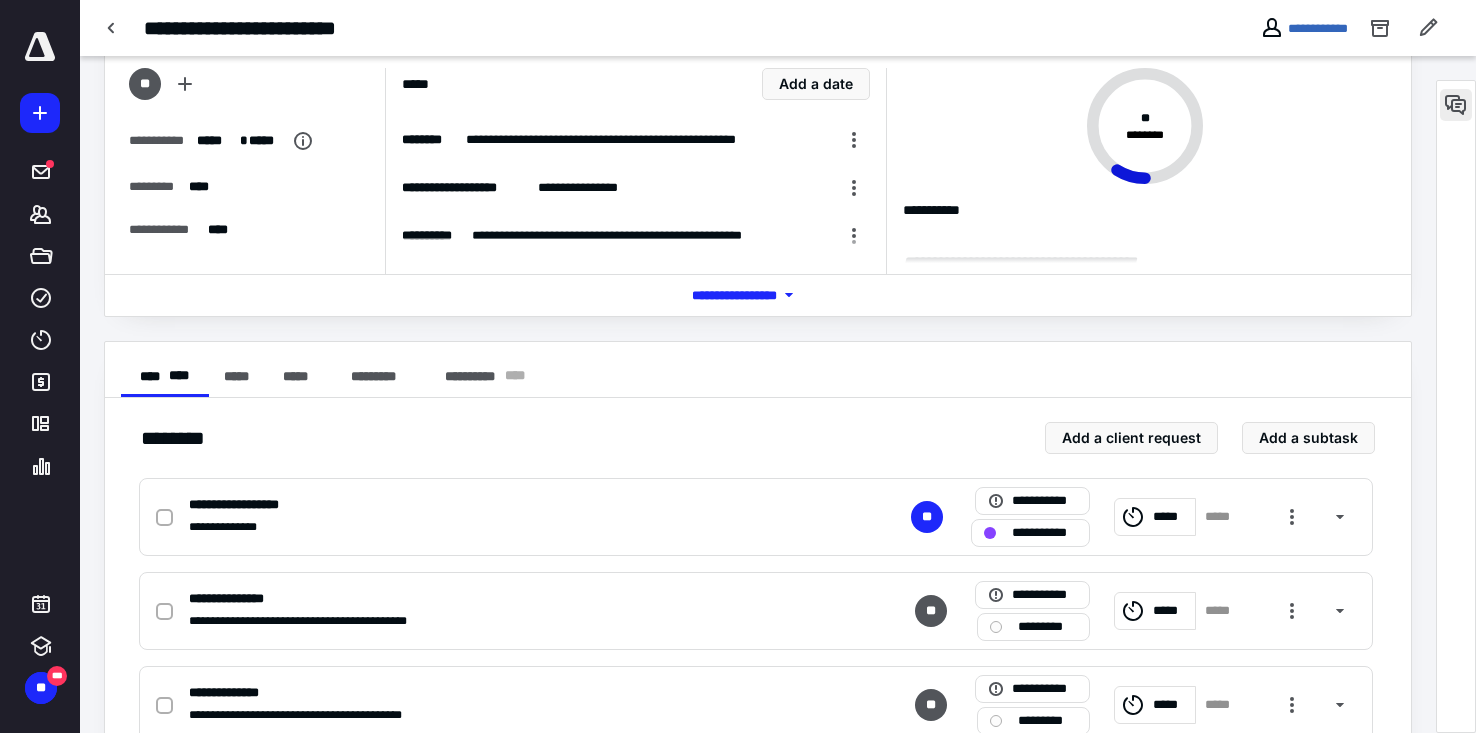 click at bounding box center [1456, 105] 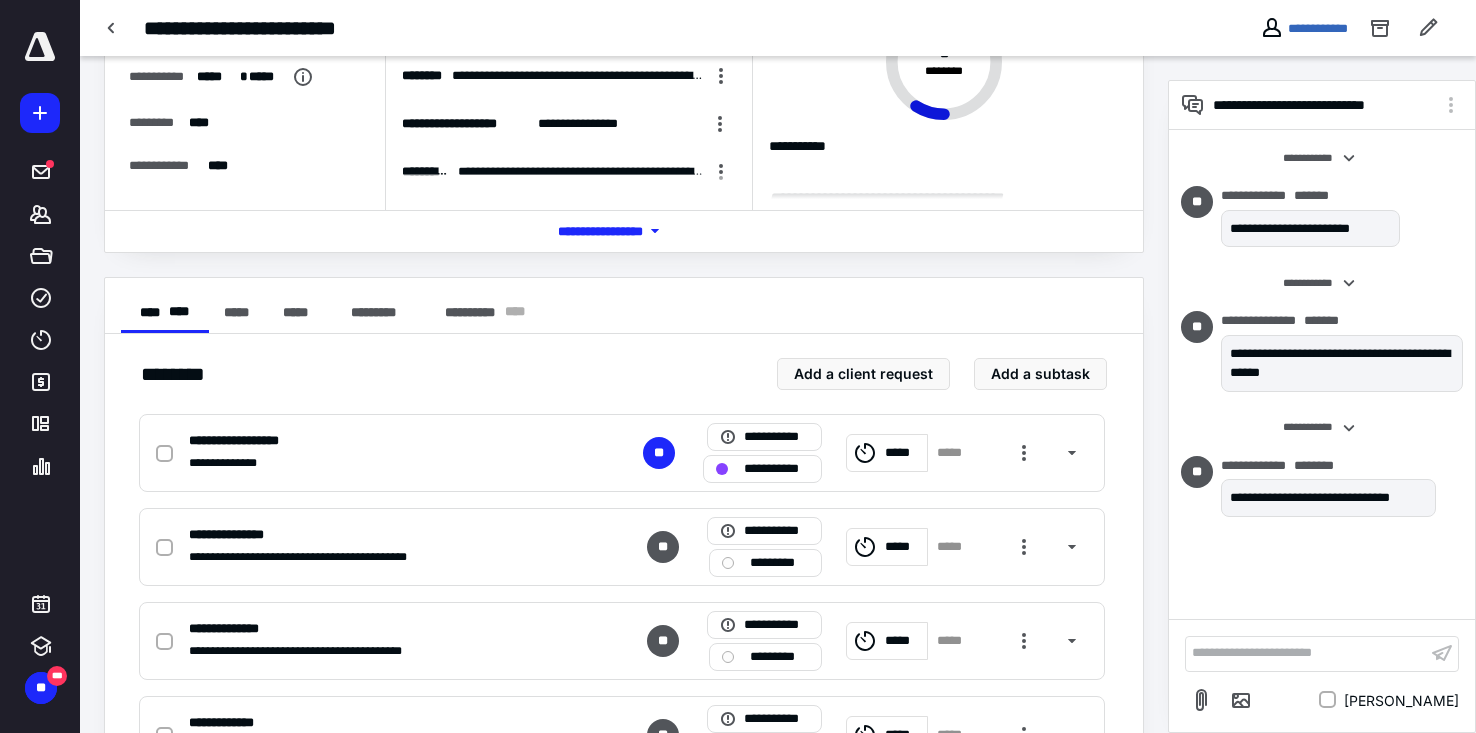 scroll, scrollTop: 0, scrollLeft: 0, axis: both 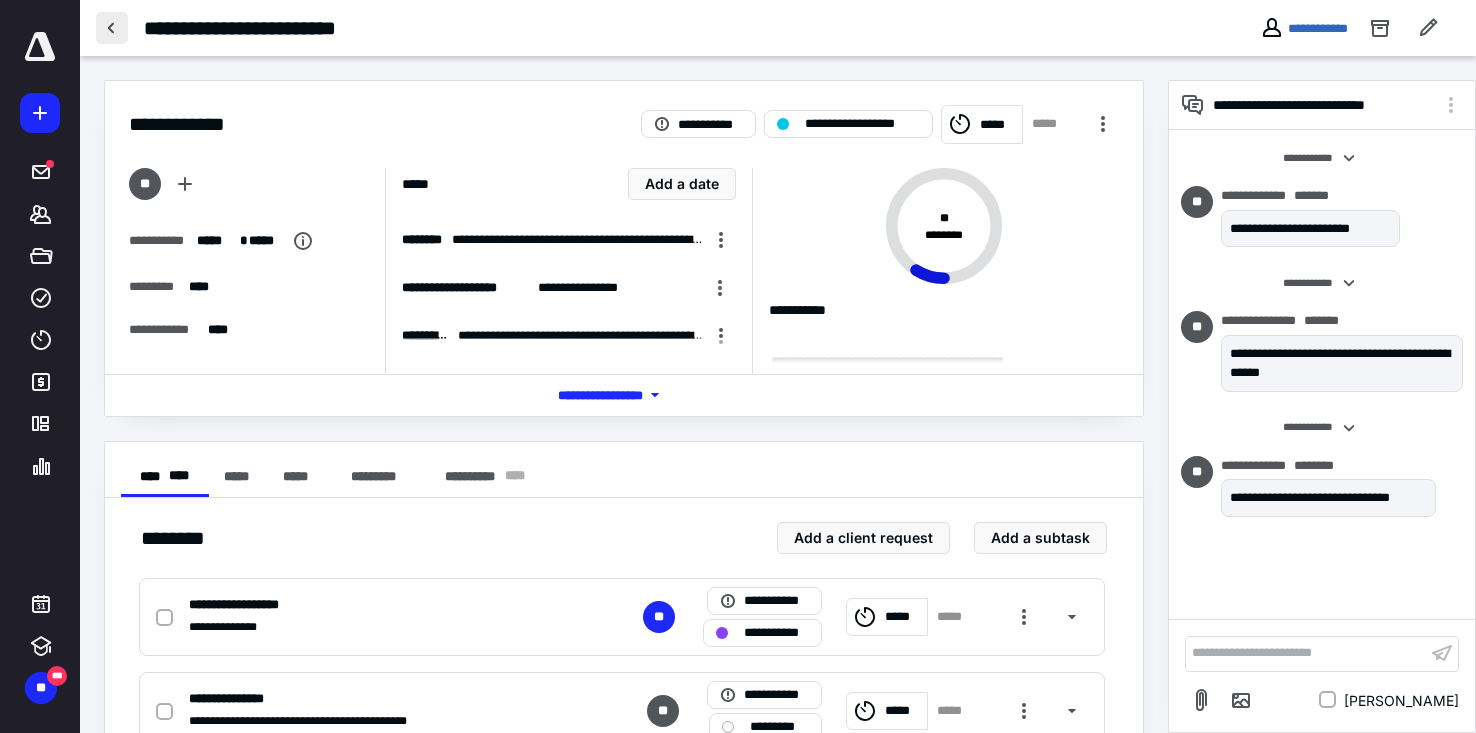 drag, startPoint x: 112, startPoint y: 28, endPoint x: 137, endPoint y: 42, distance: 28.653097 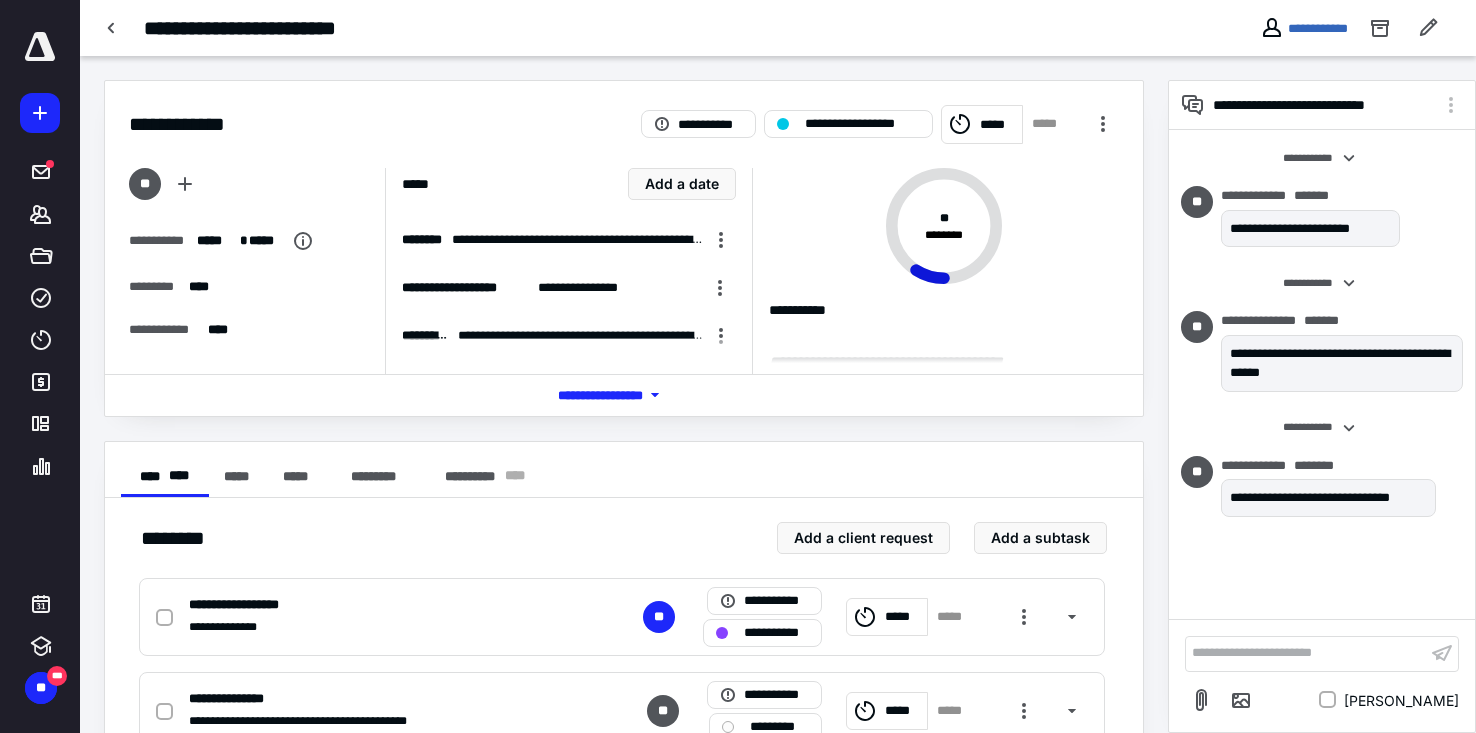 click at bounding box center [112, 28] 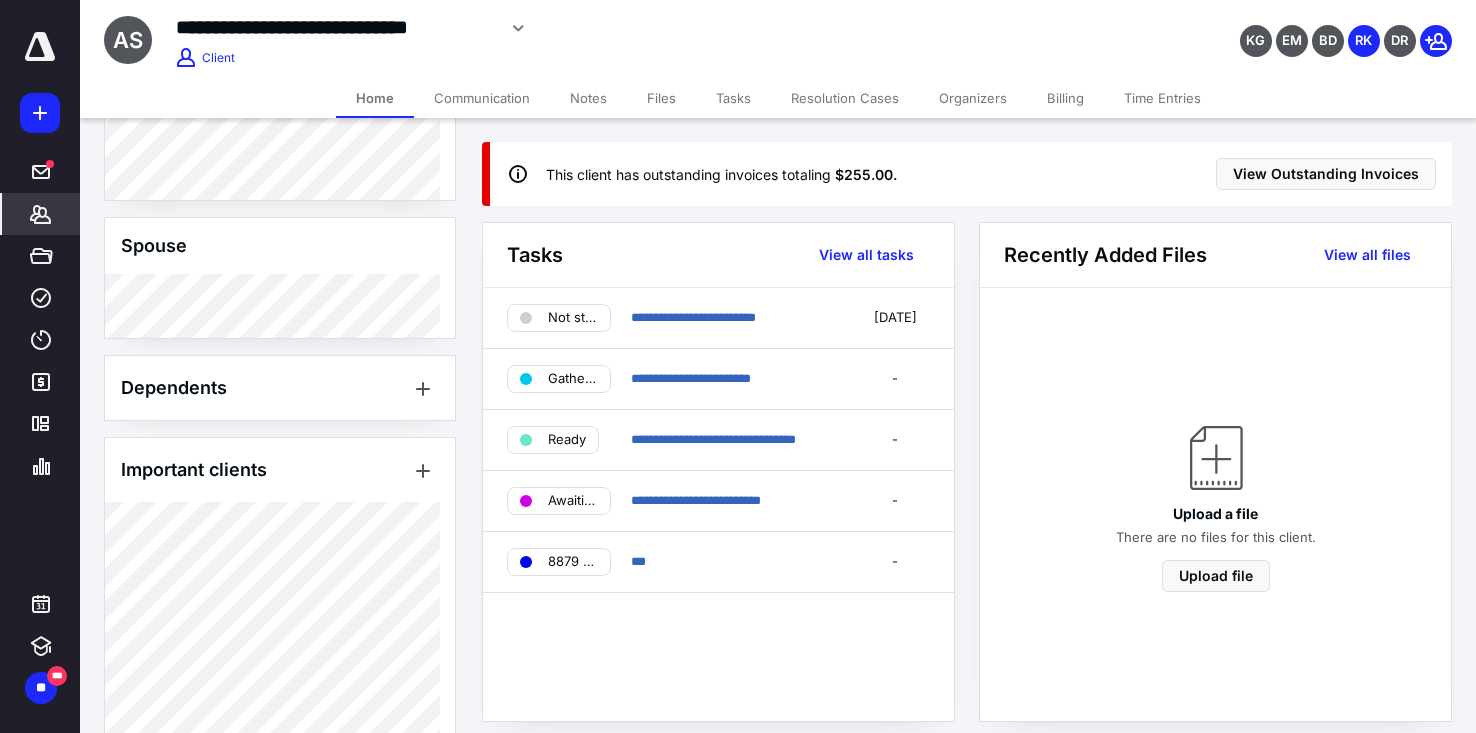 scroll, scrollTop: 1958, scrollLeft: 0, axis: vertical 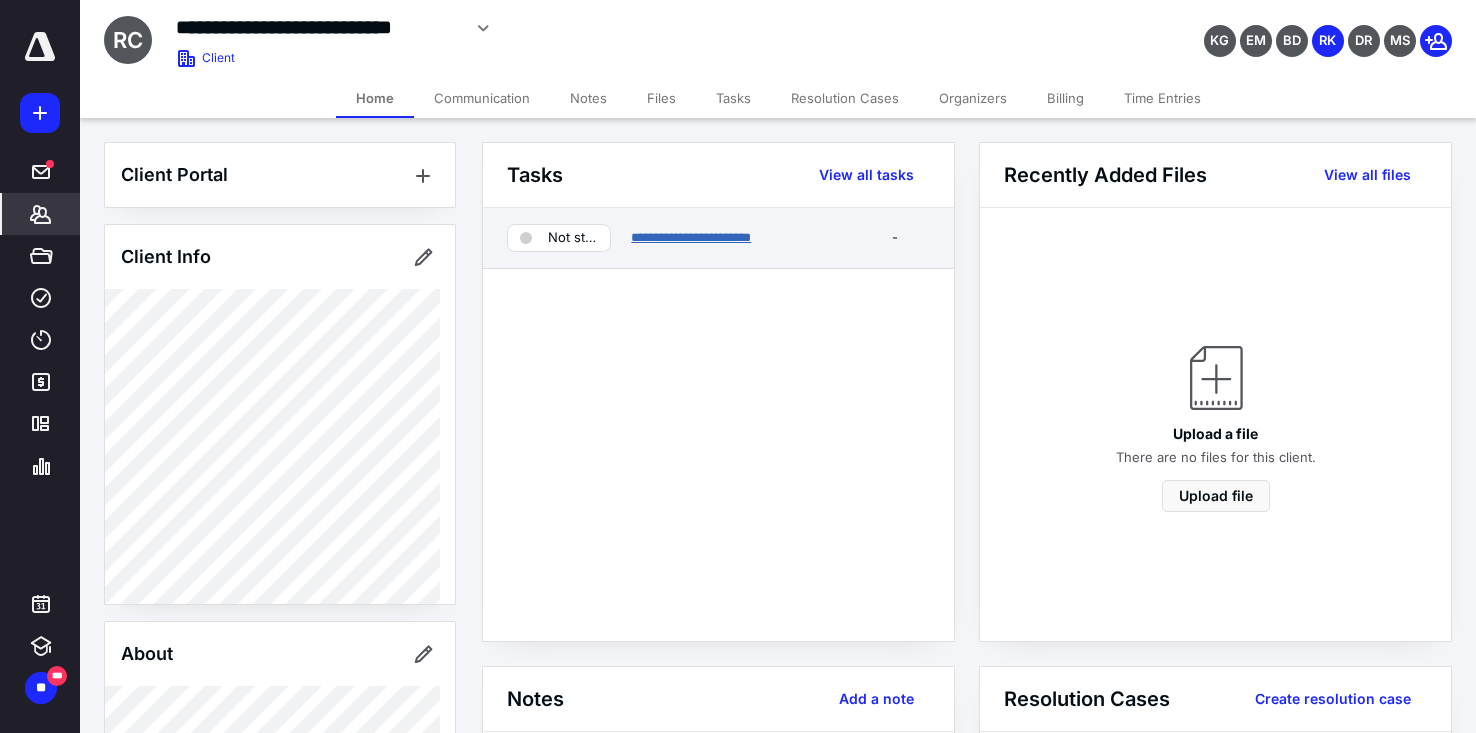 click on "**********" at bounding box center [691, 237] 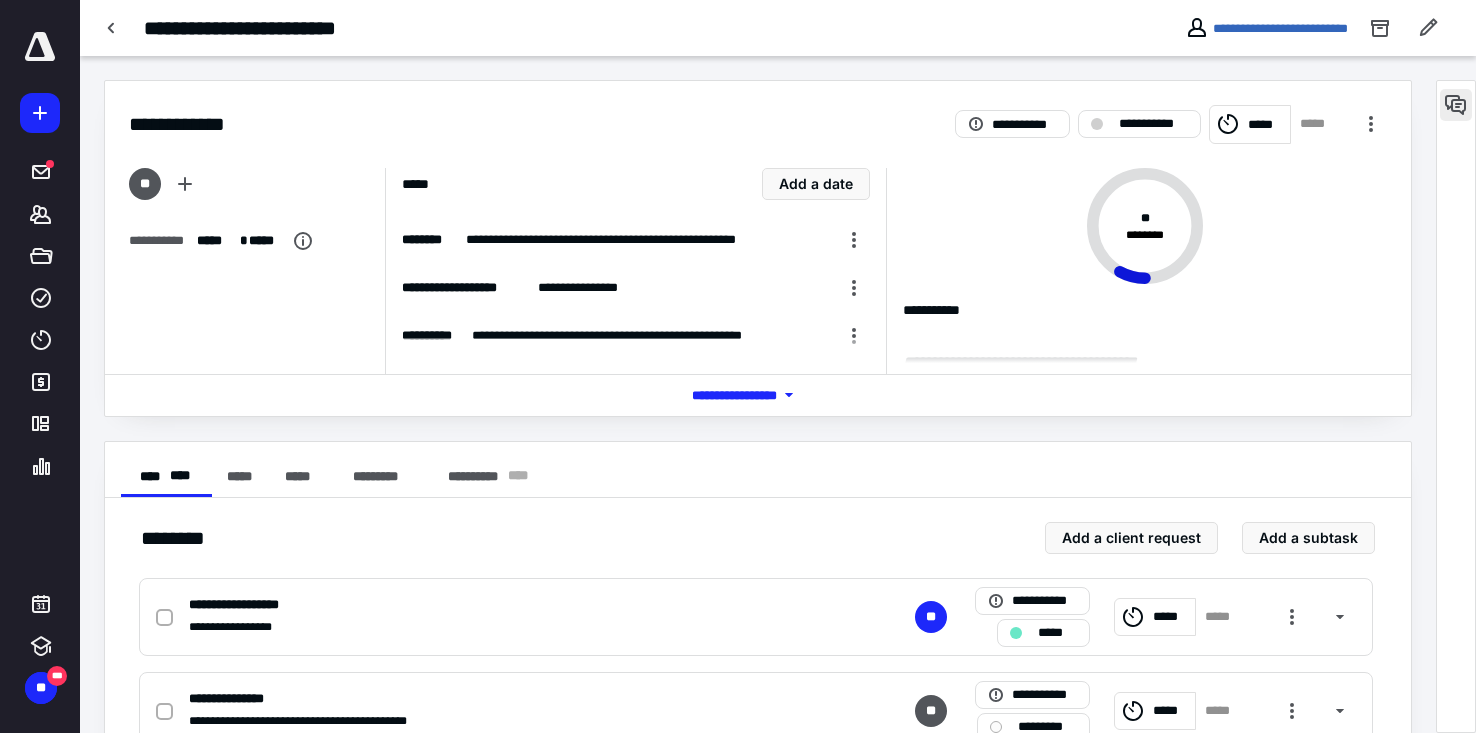 click at bounding box center (1456, 105) 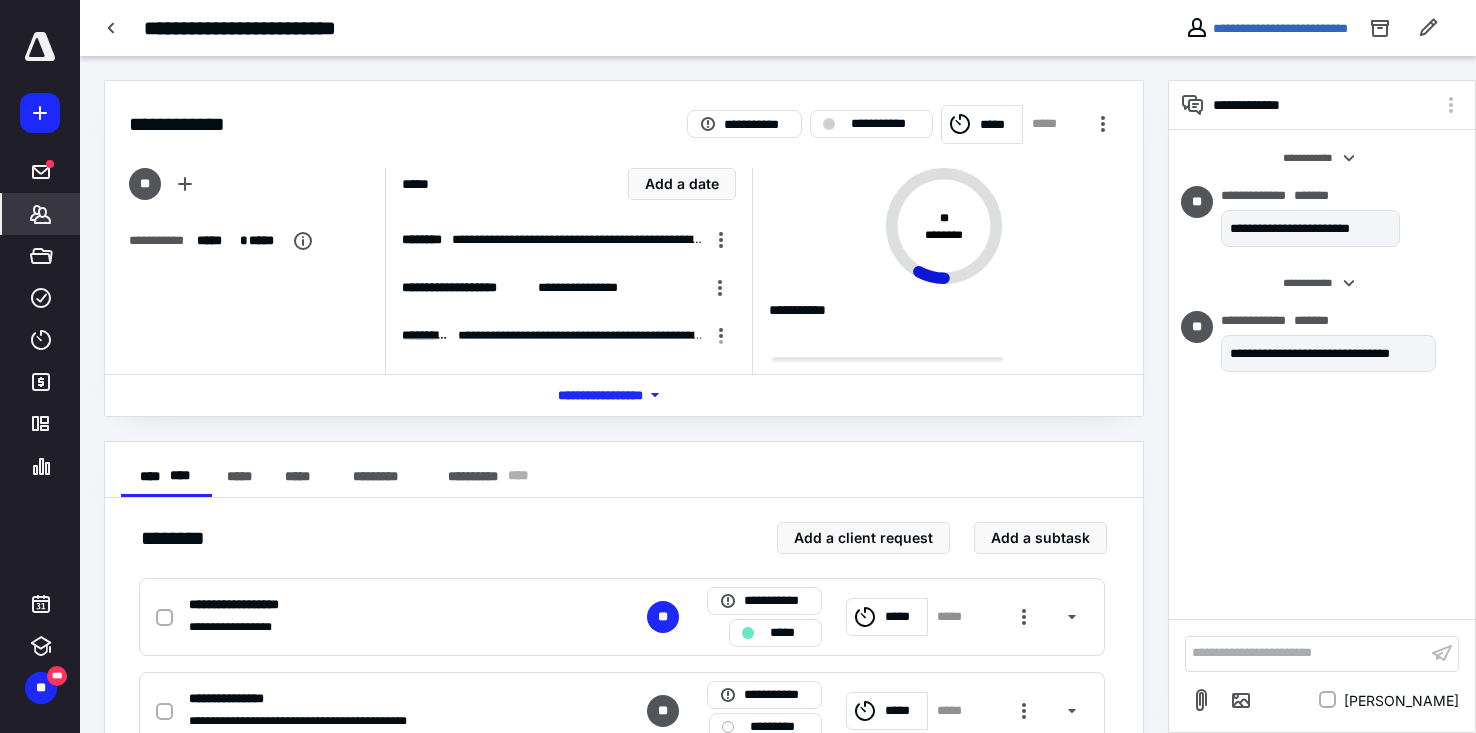 click 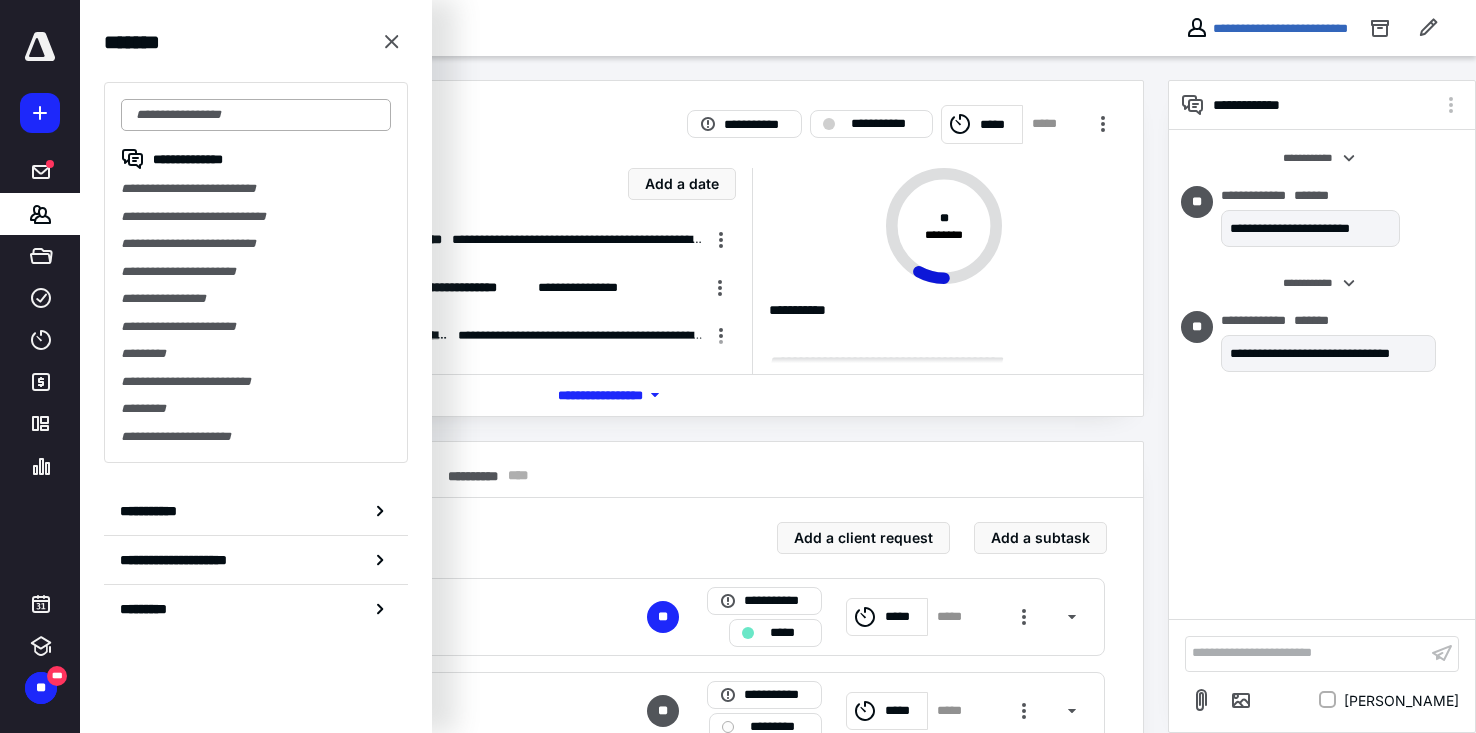 click at bounding box center [256, 115] 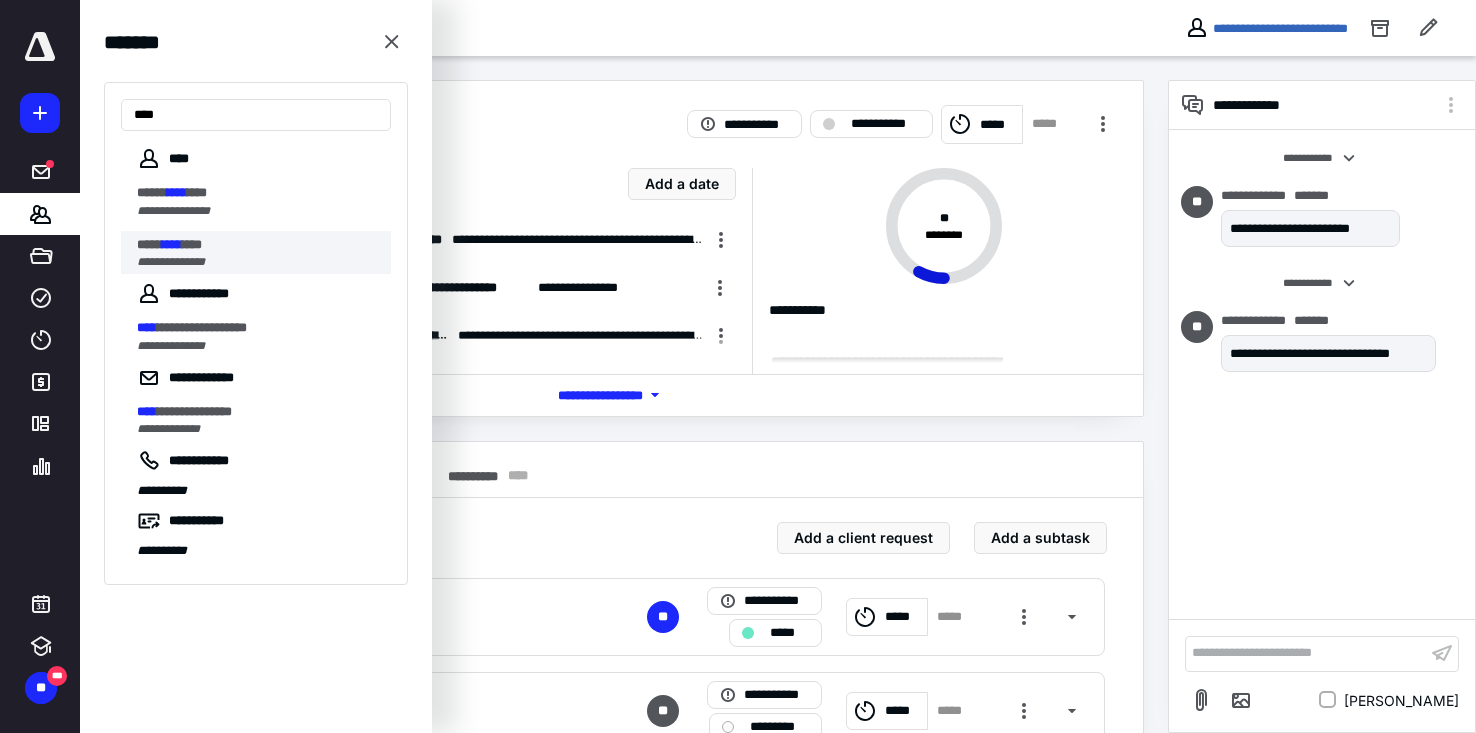 type on "****" 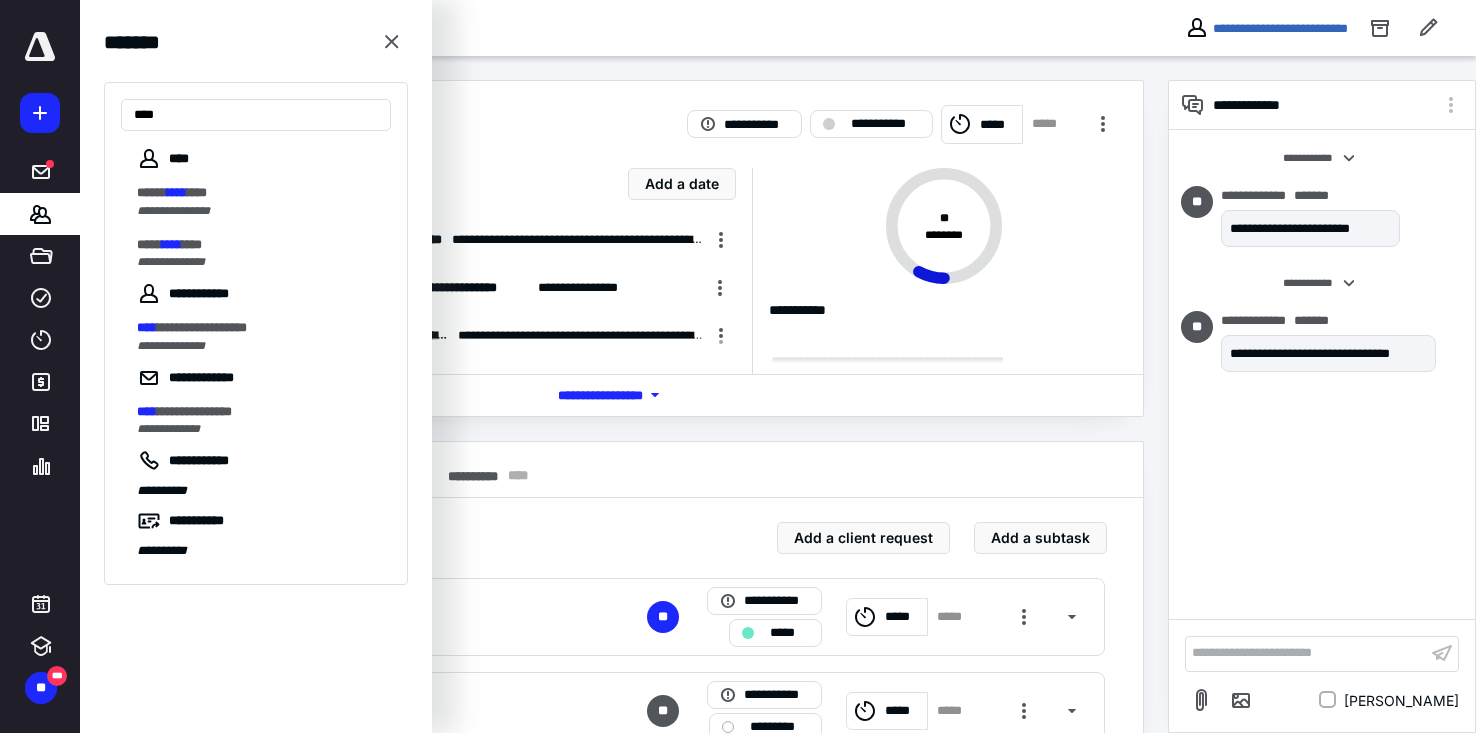 click on "****" at bounding box center (192, 244) 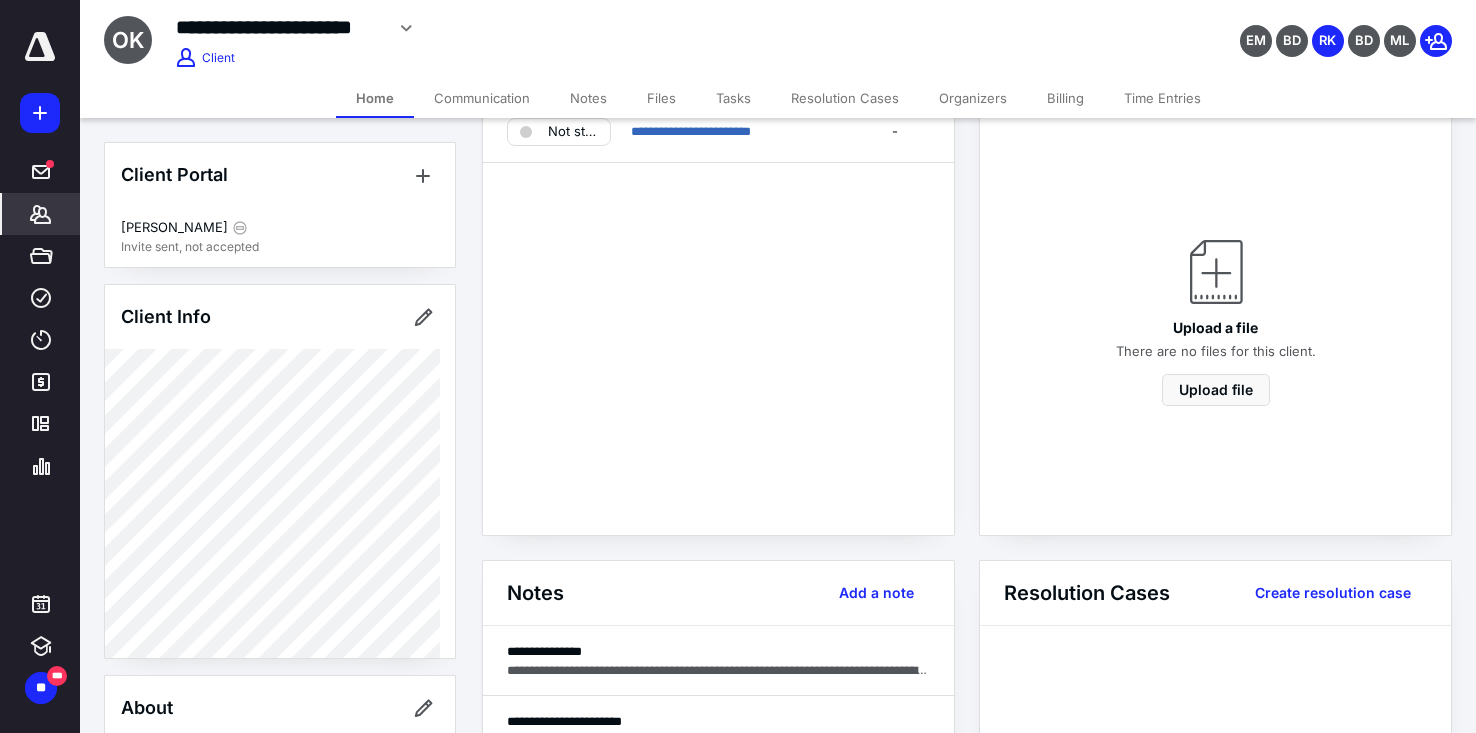 scroll, scrollTop: 100, scrollLeft: 0, axis: vertical 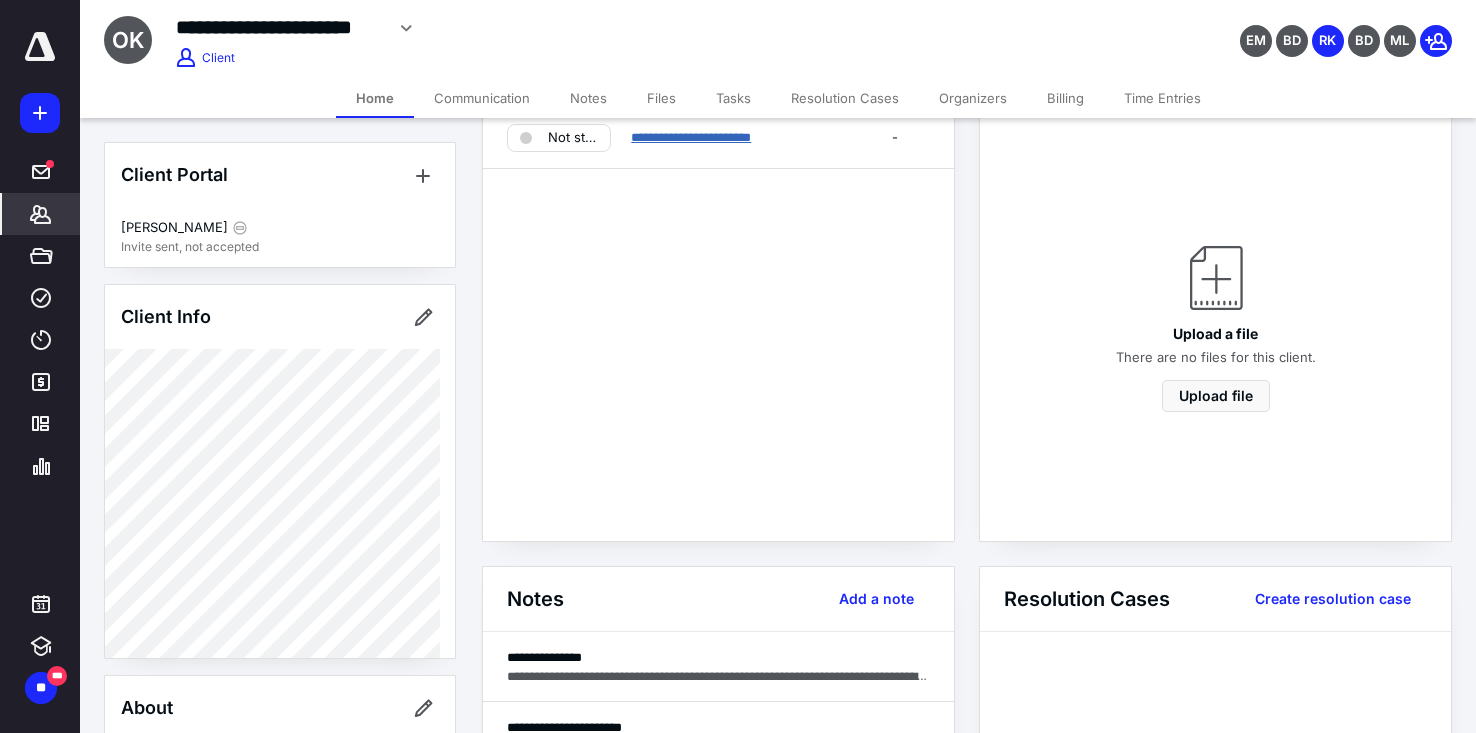 click on "**********" at bounding box center (691, 137) 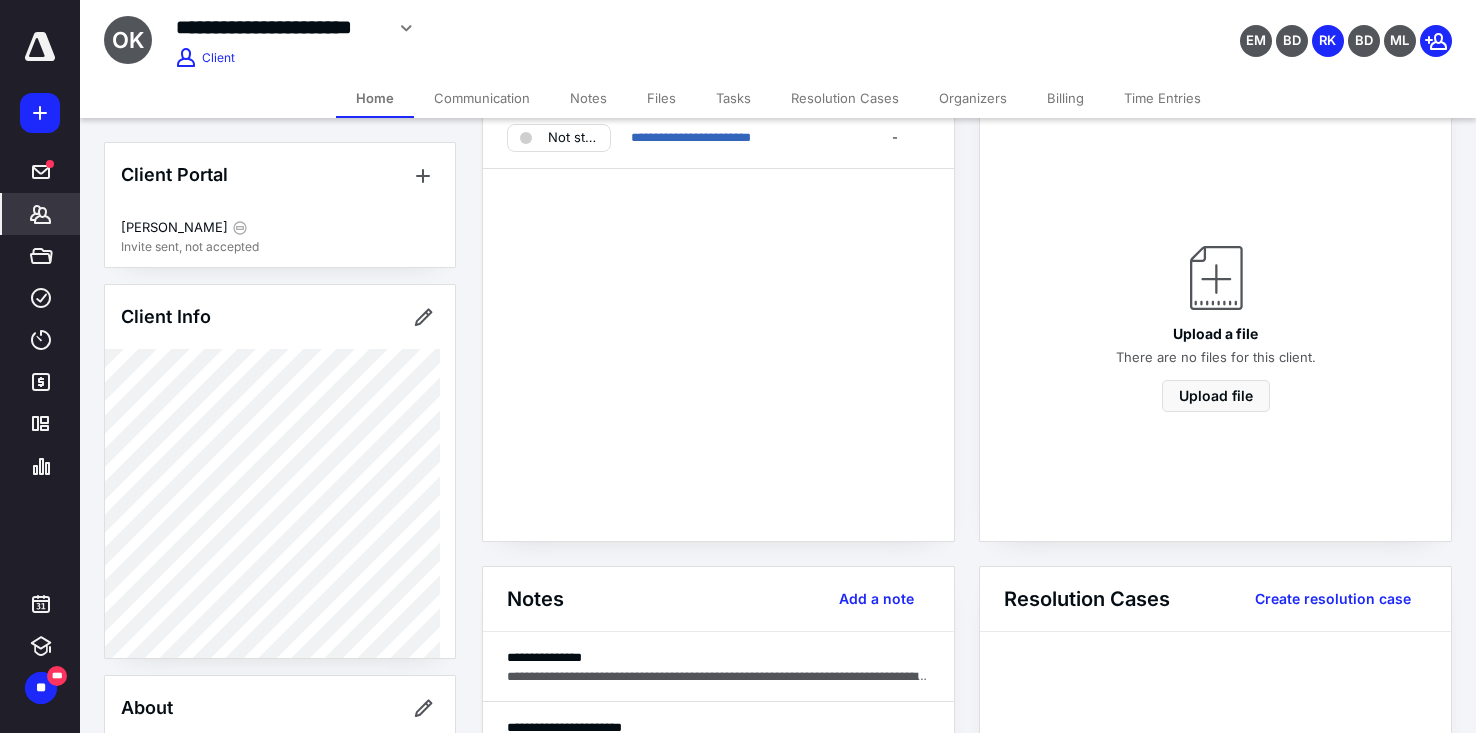 scroll, scrollTop: 0, scrollLeft: 0, axis: both 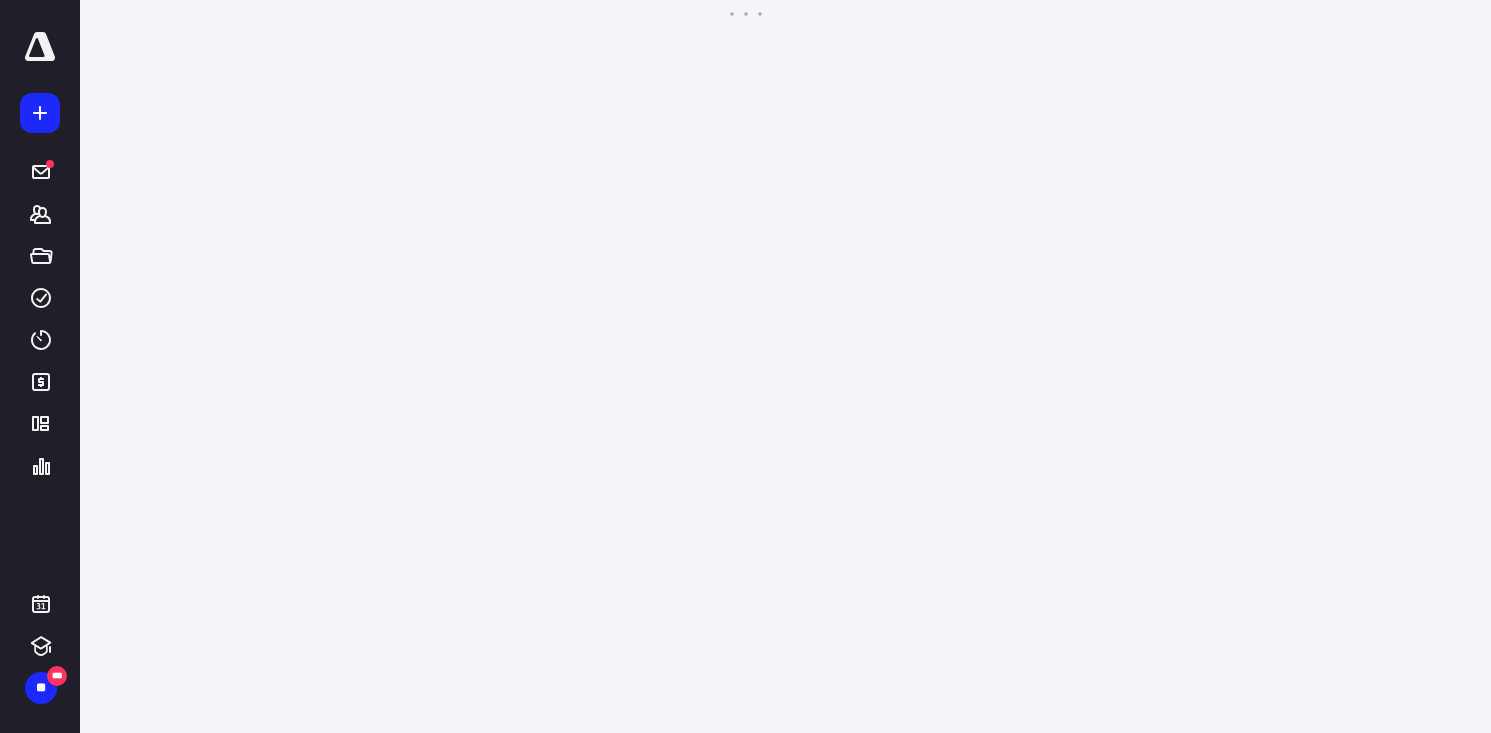 click on "**********" at bounding box center [745, 366] 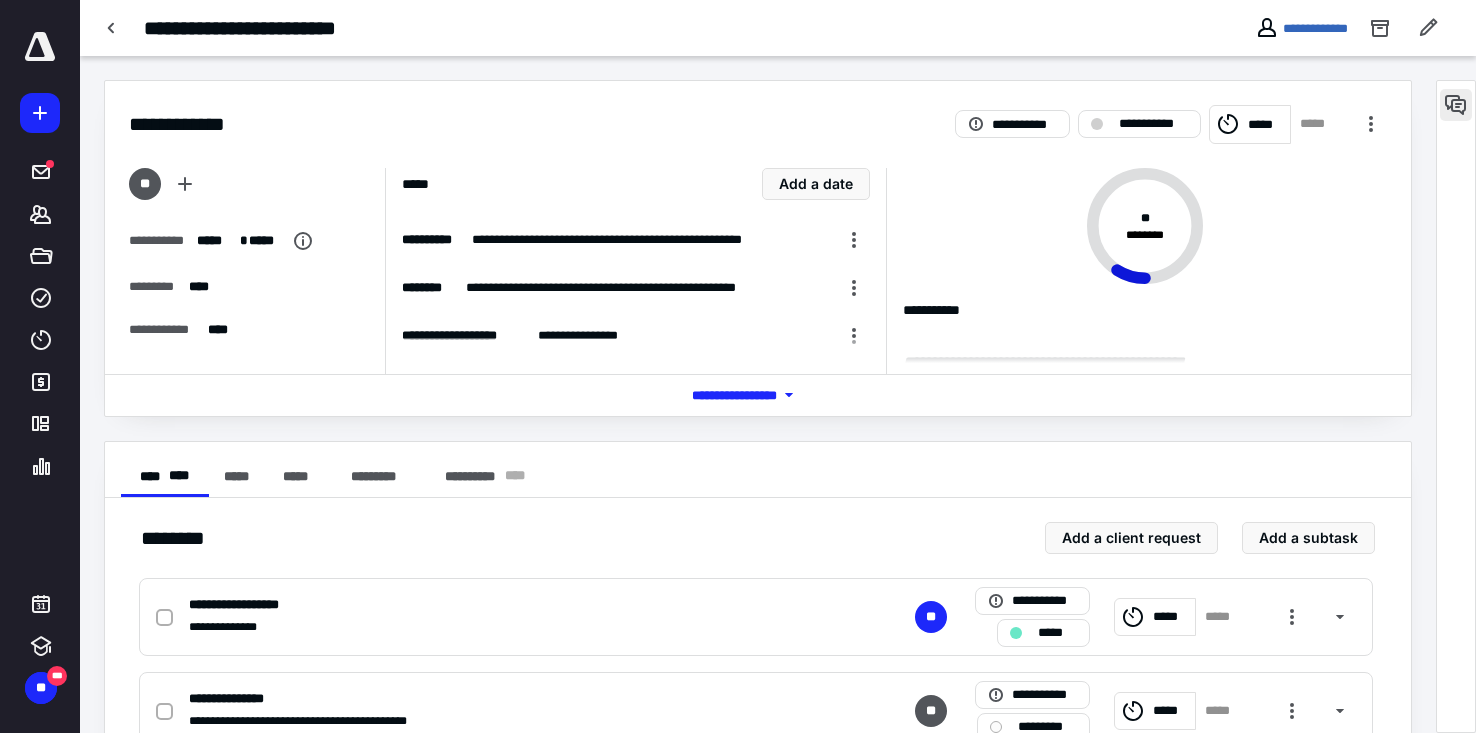 click at bounding box center (1456, 105) 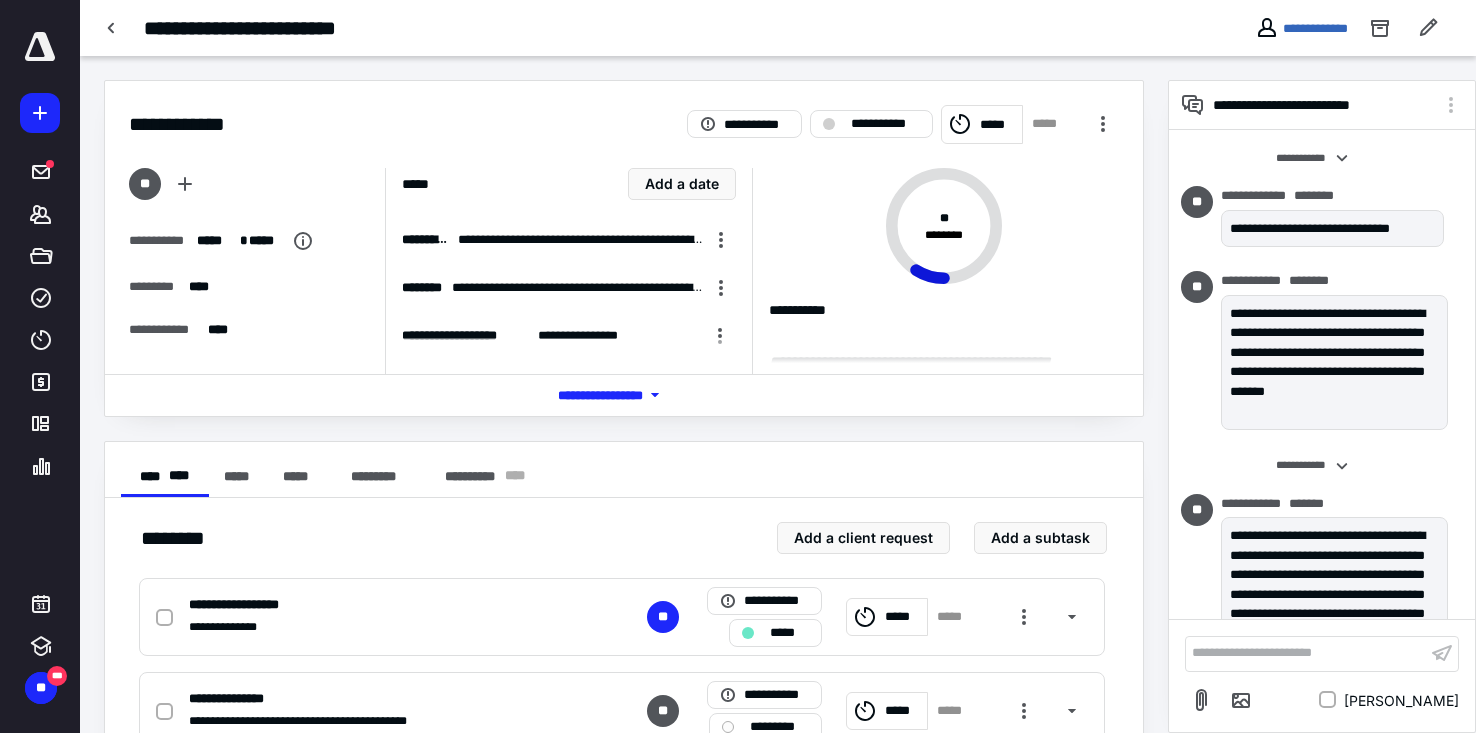 scroll, scrollTop: 217, scrollLeft: 0, axis: vertical 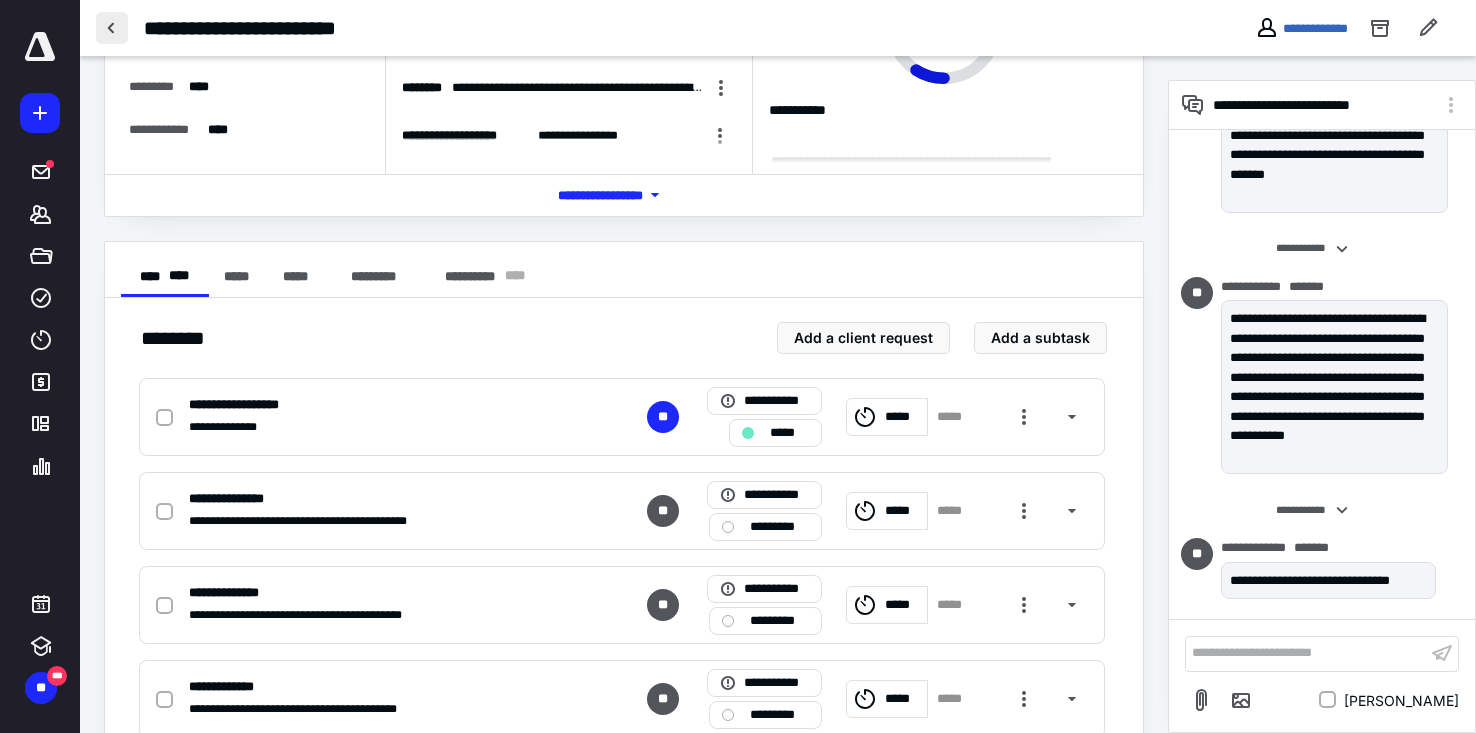 click at bounding box center (112, 28) 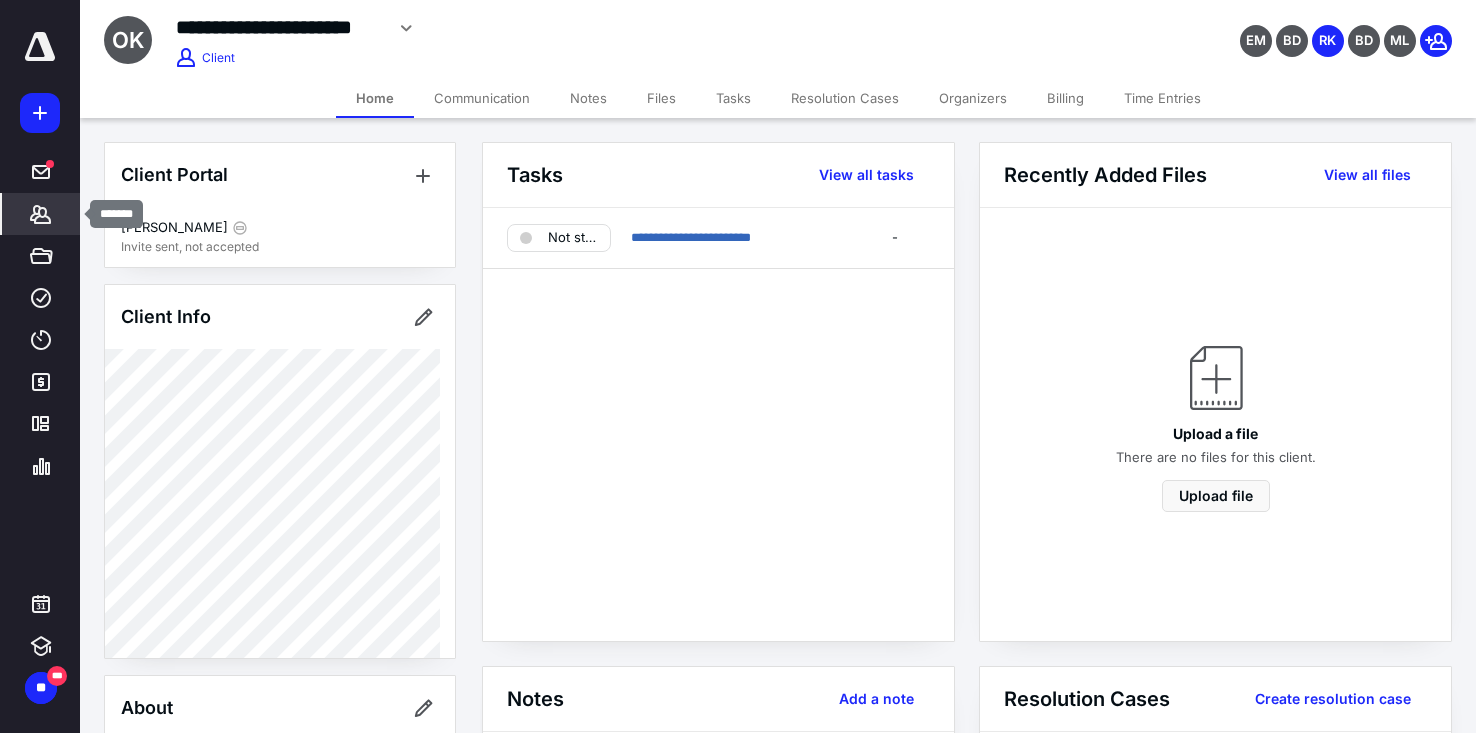 click 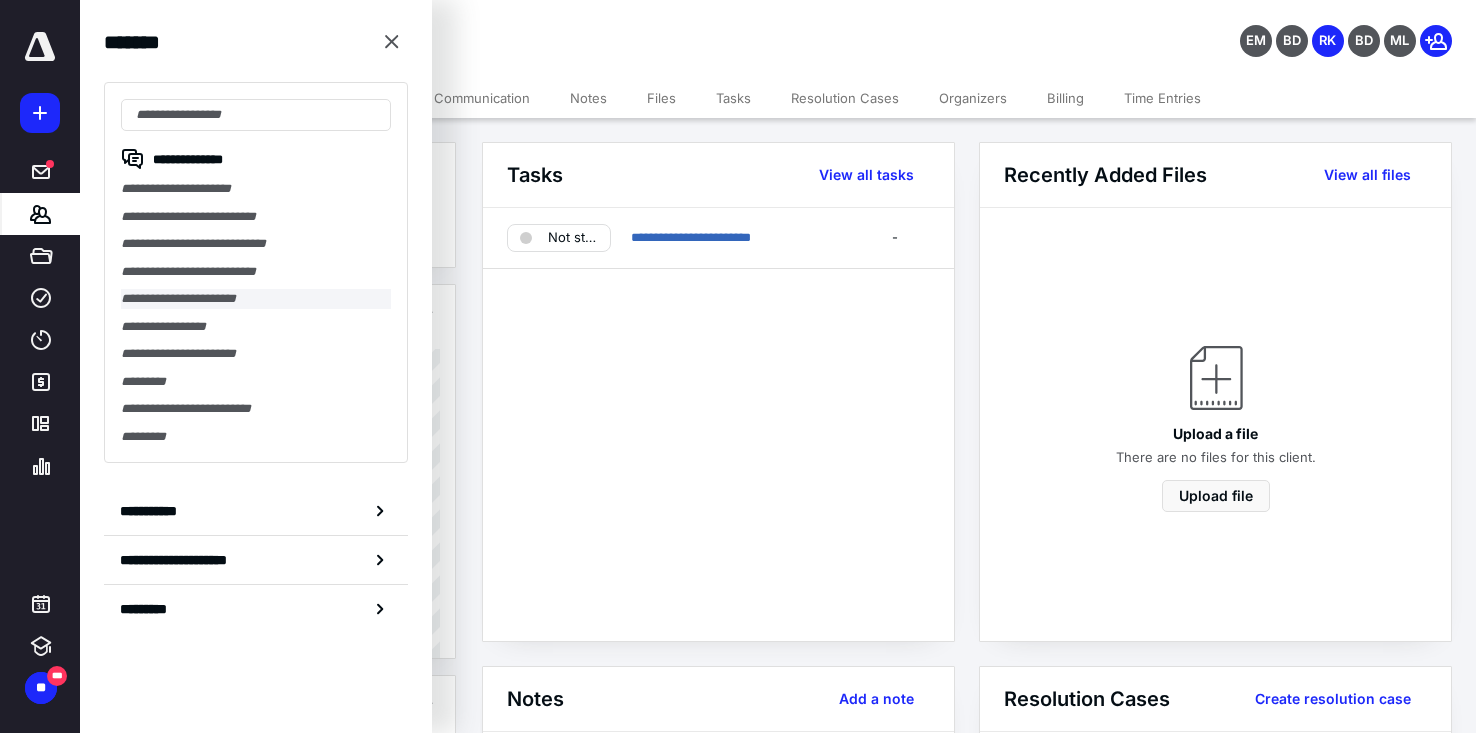 click on "**********" at bounding box center [256, 299] 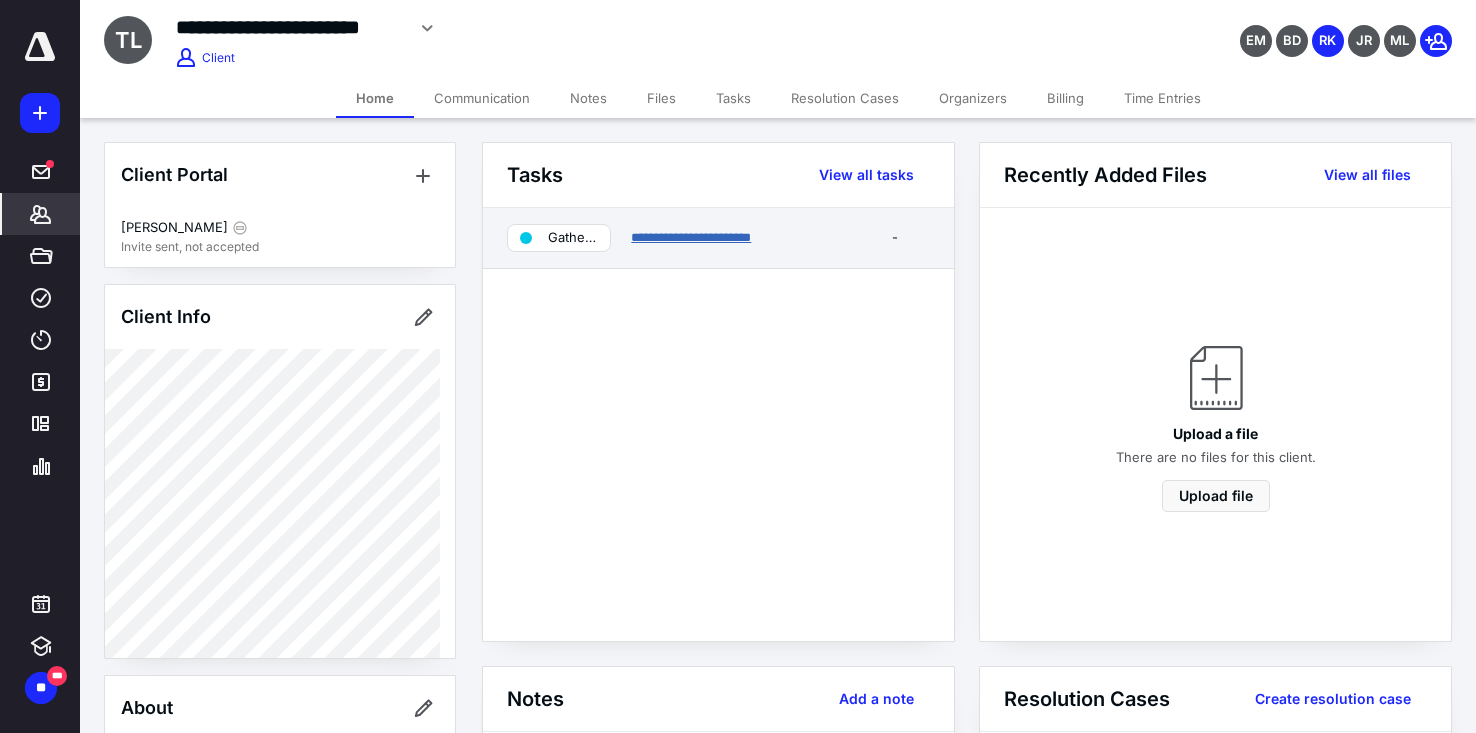 click on "**********" at bounding box center (691, 237) 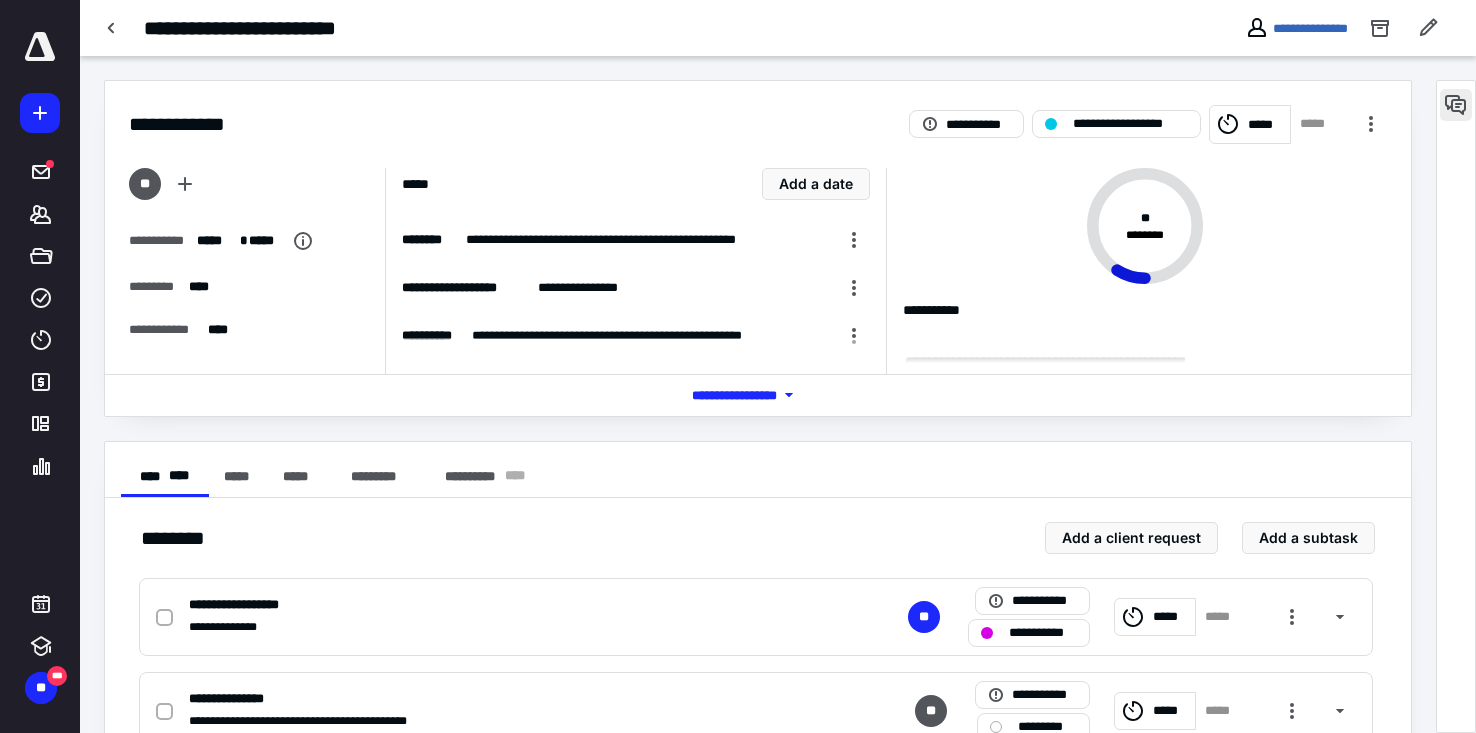 click at bounding box center [1456, 105] 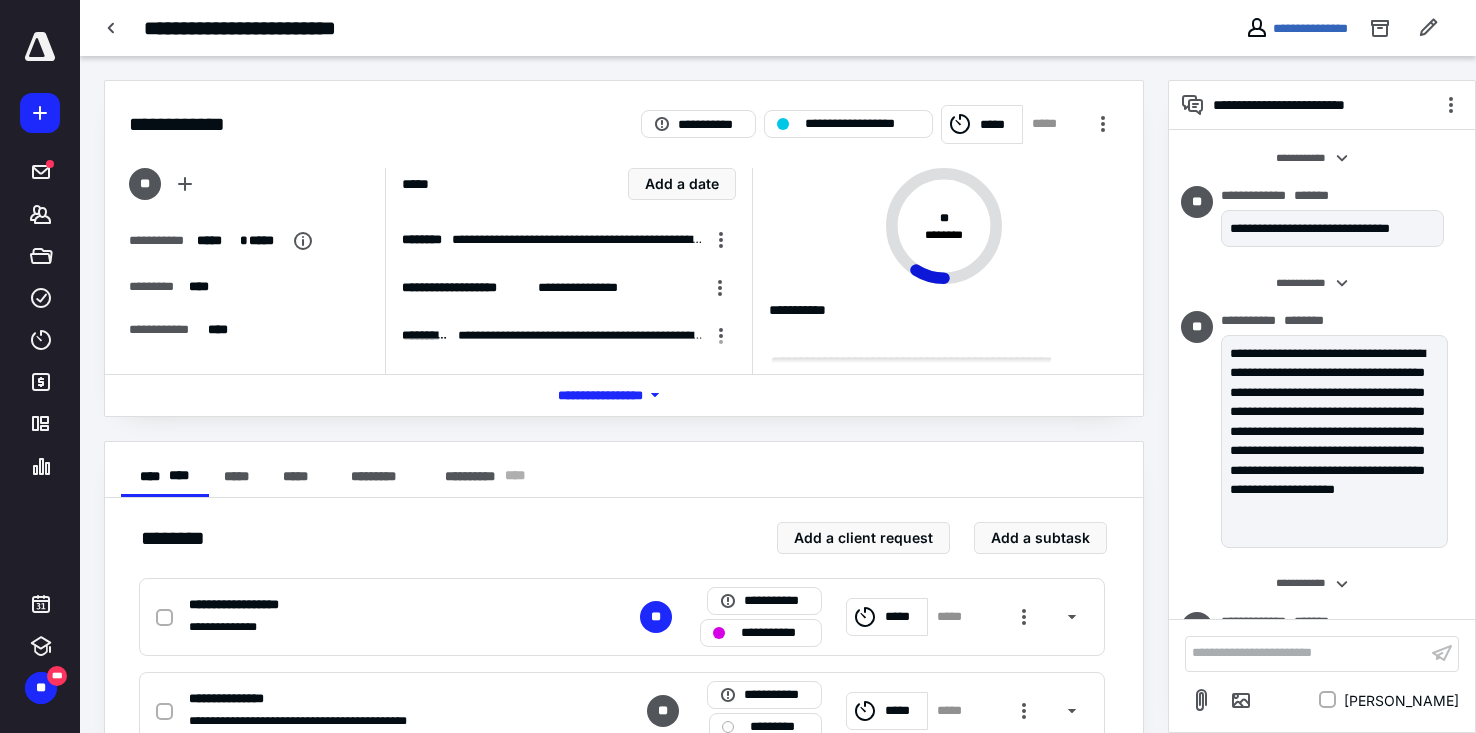 scroll, scrollTop: 218, scrollLeft: 0, axis: vertical 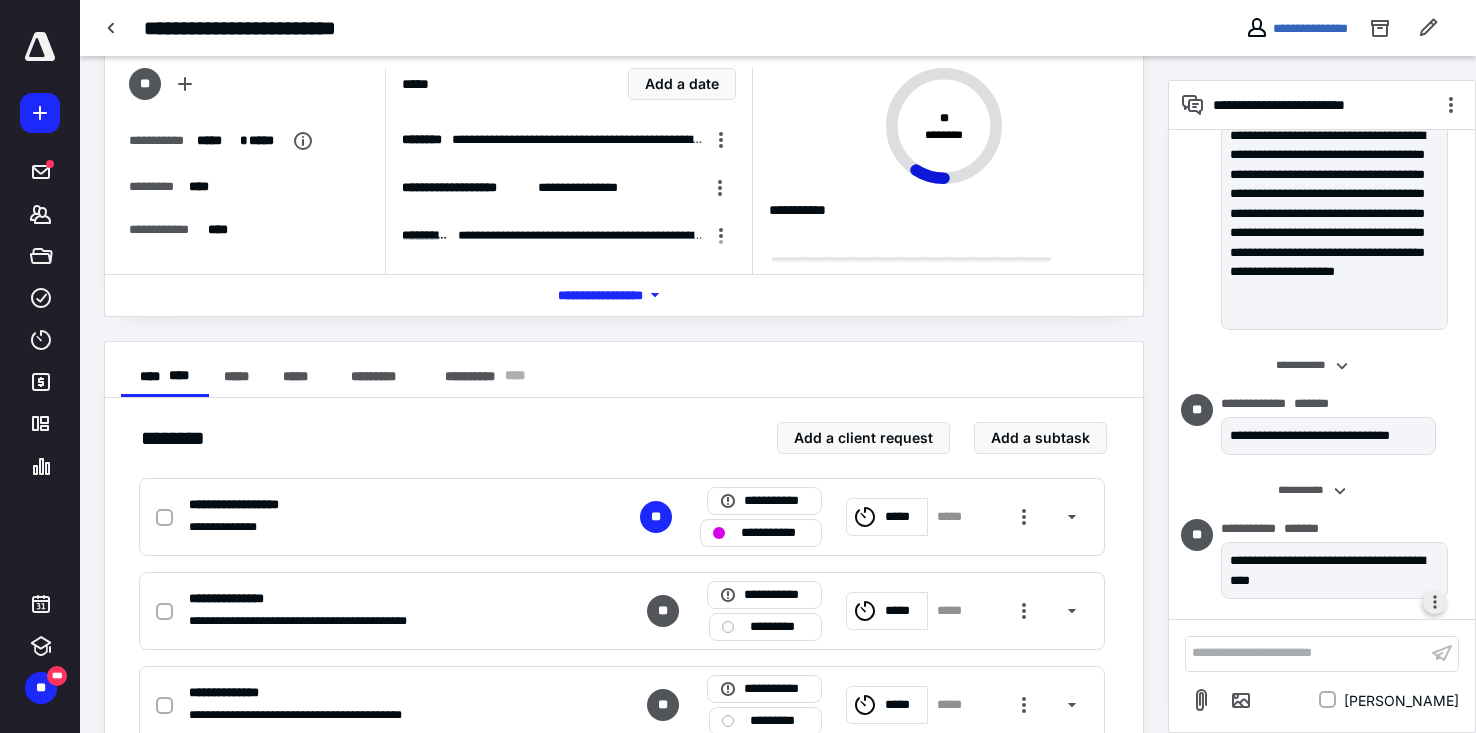 click at bounding box center [1435, 602] 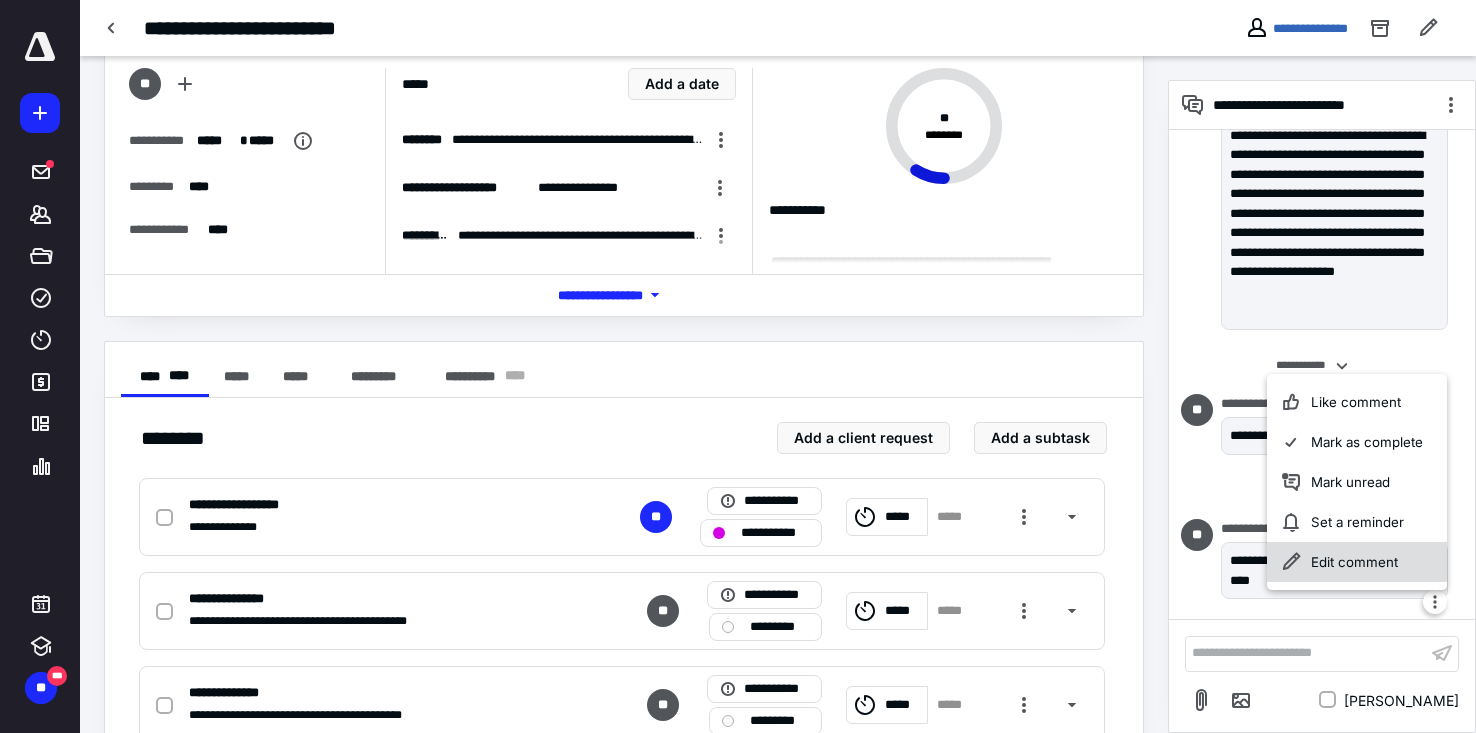 click on "Edit comment" at bounding box center (1357, 562) 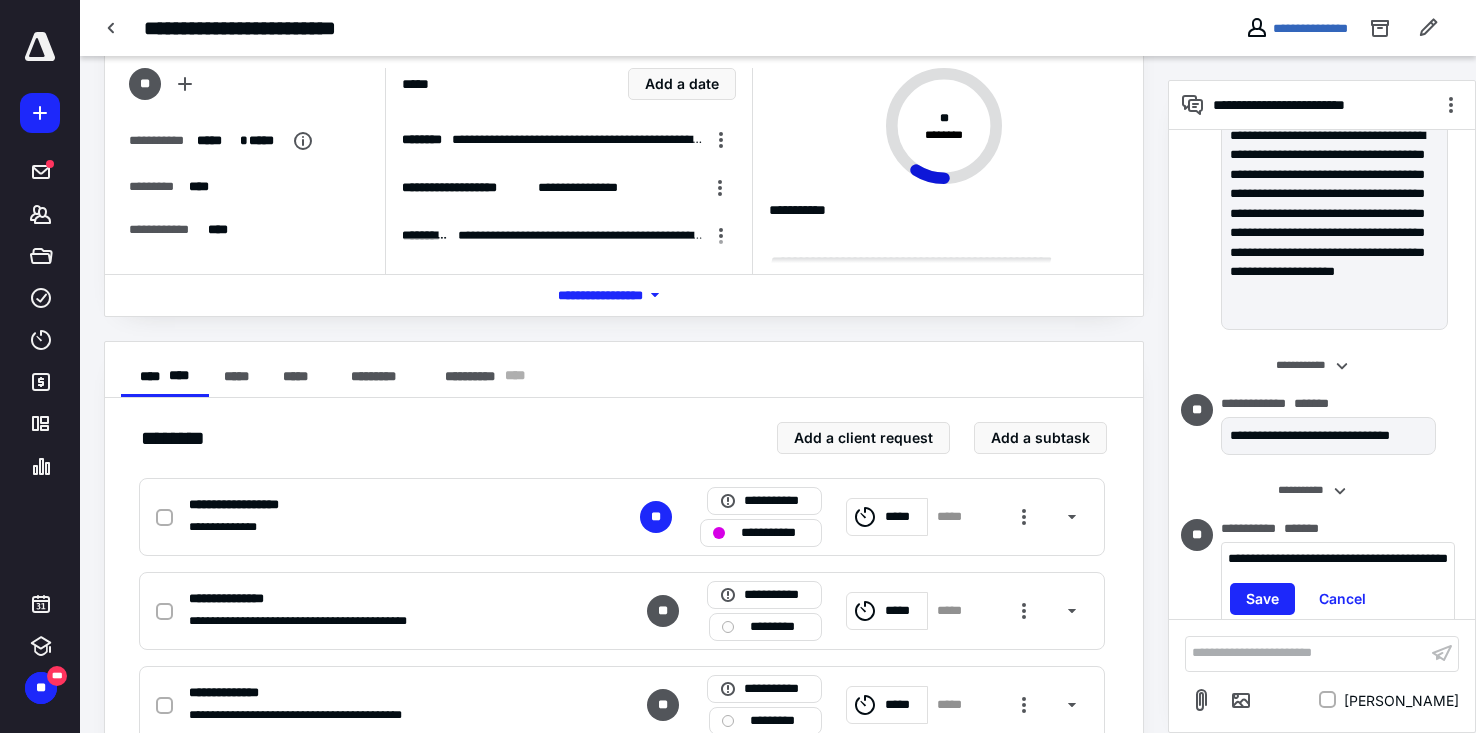 click on "**********" at bounding box center (1338, 559) 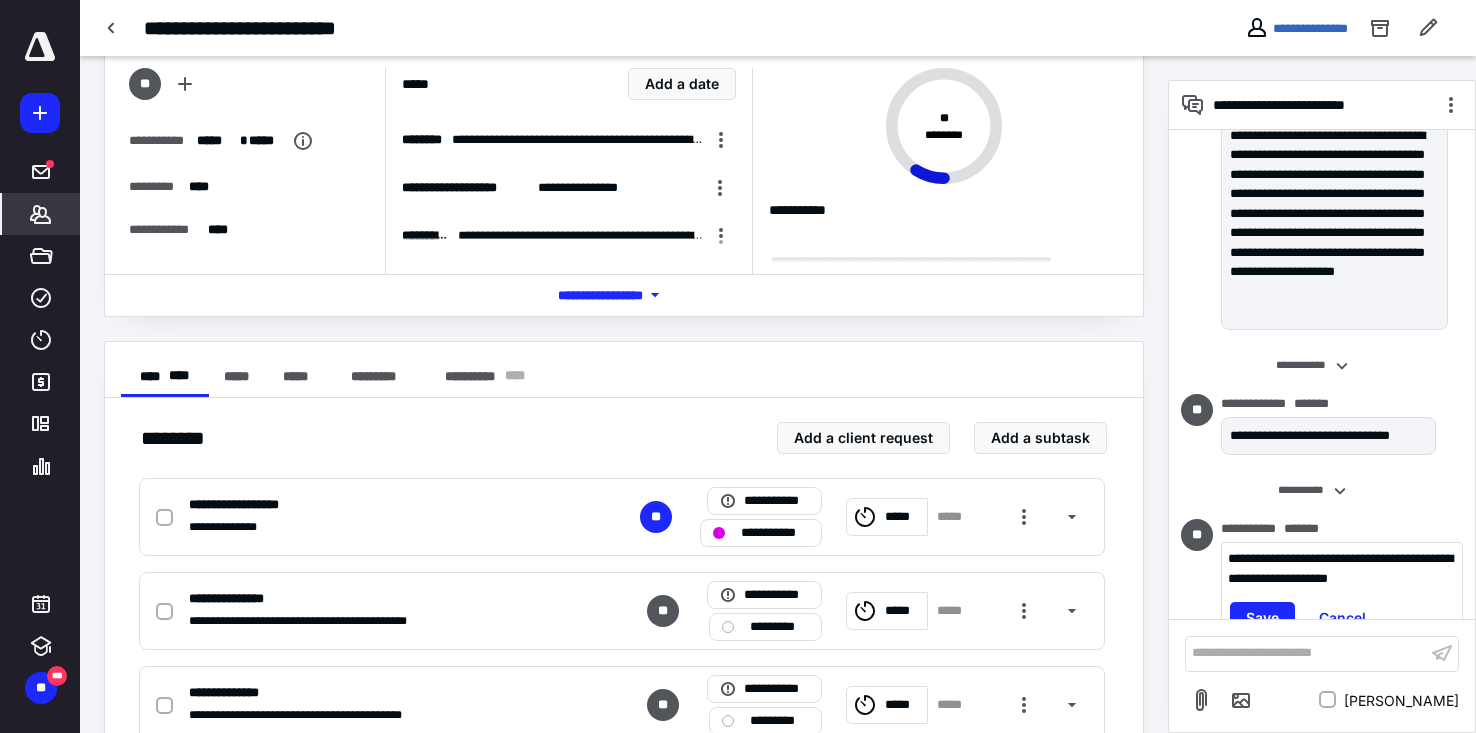 click 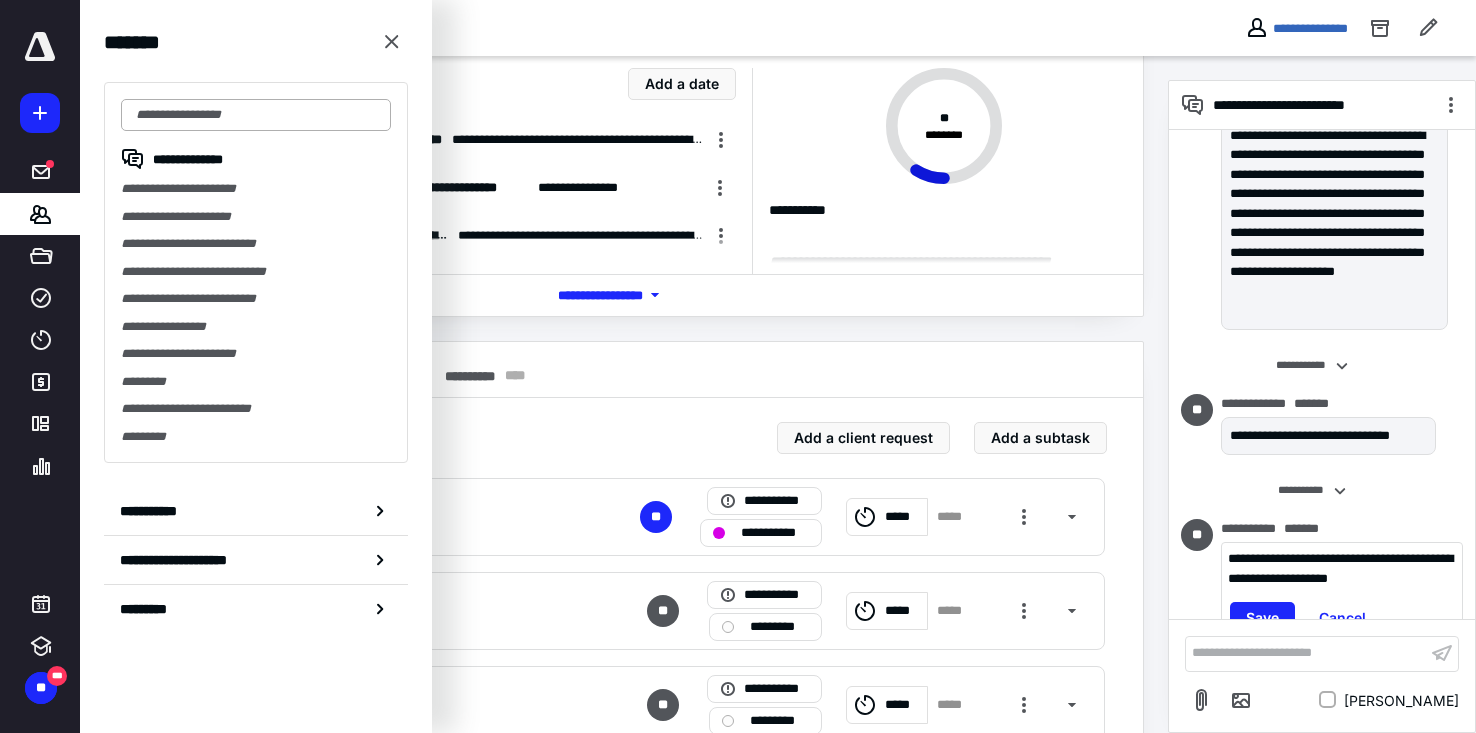 click at bounding box center [256, 115] 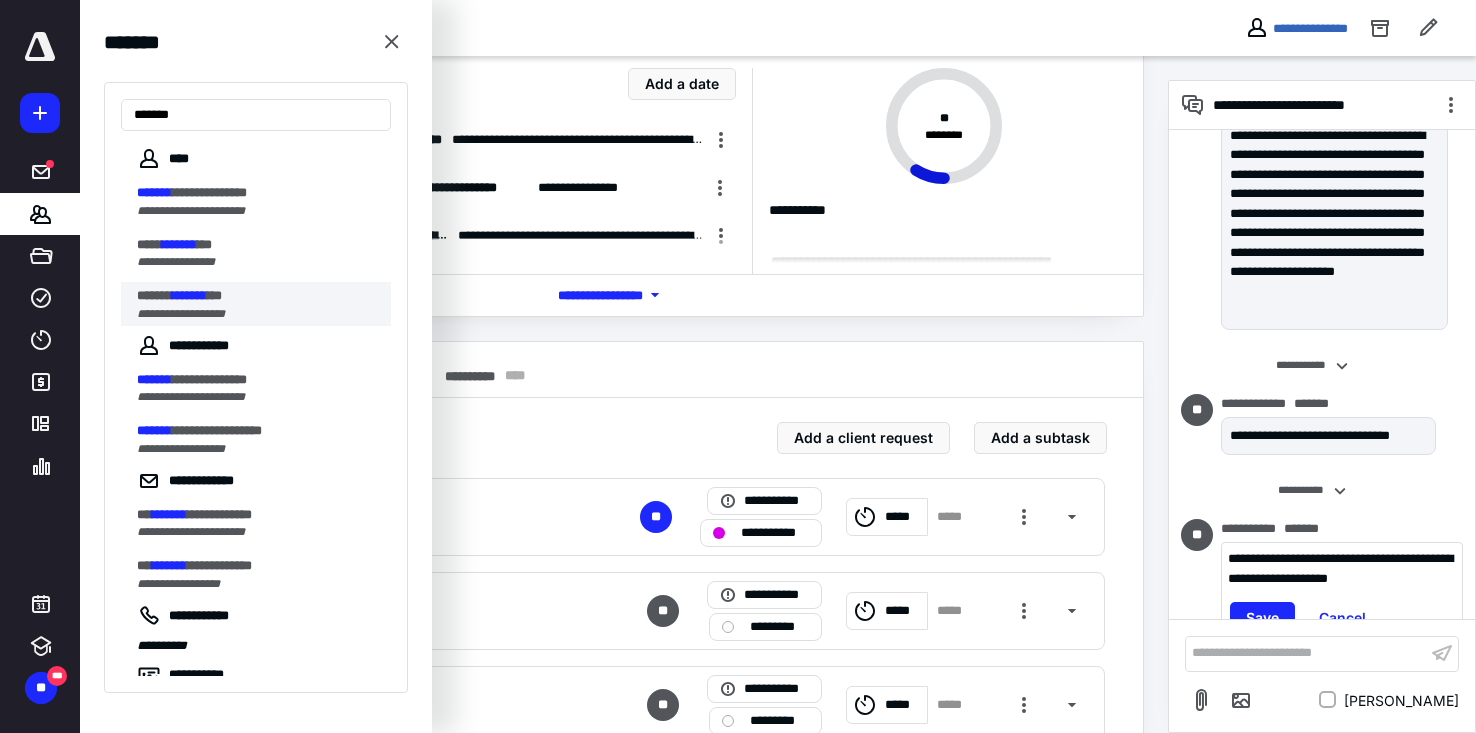 type on "*******" 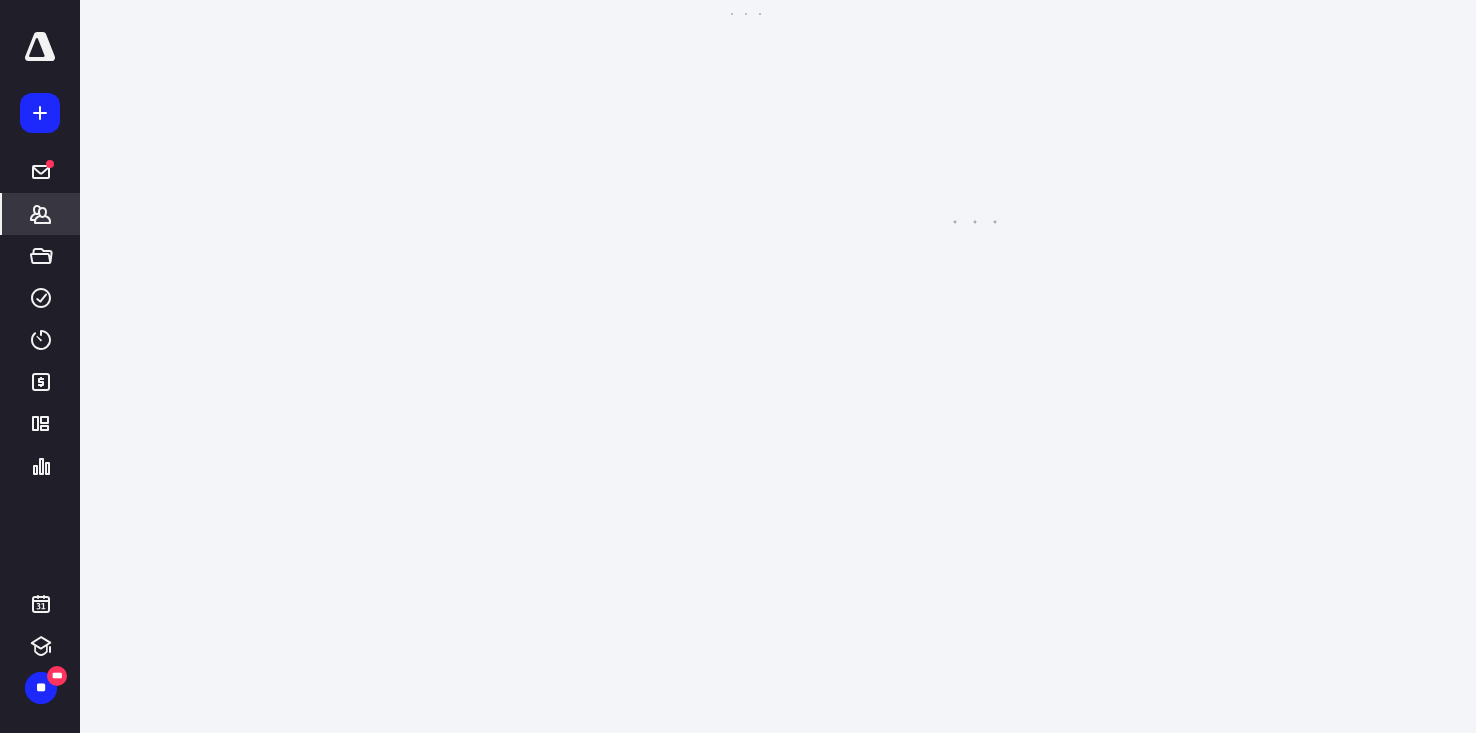 scroll, scrollTop: 0, scrollLeft: 0, axis: both 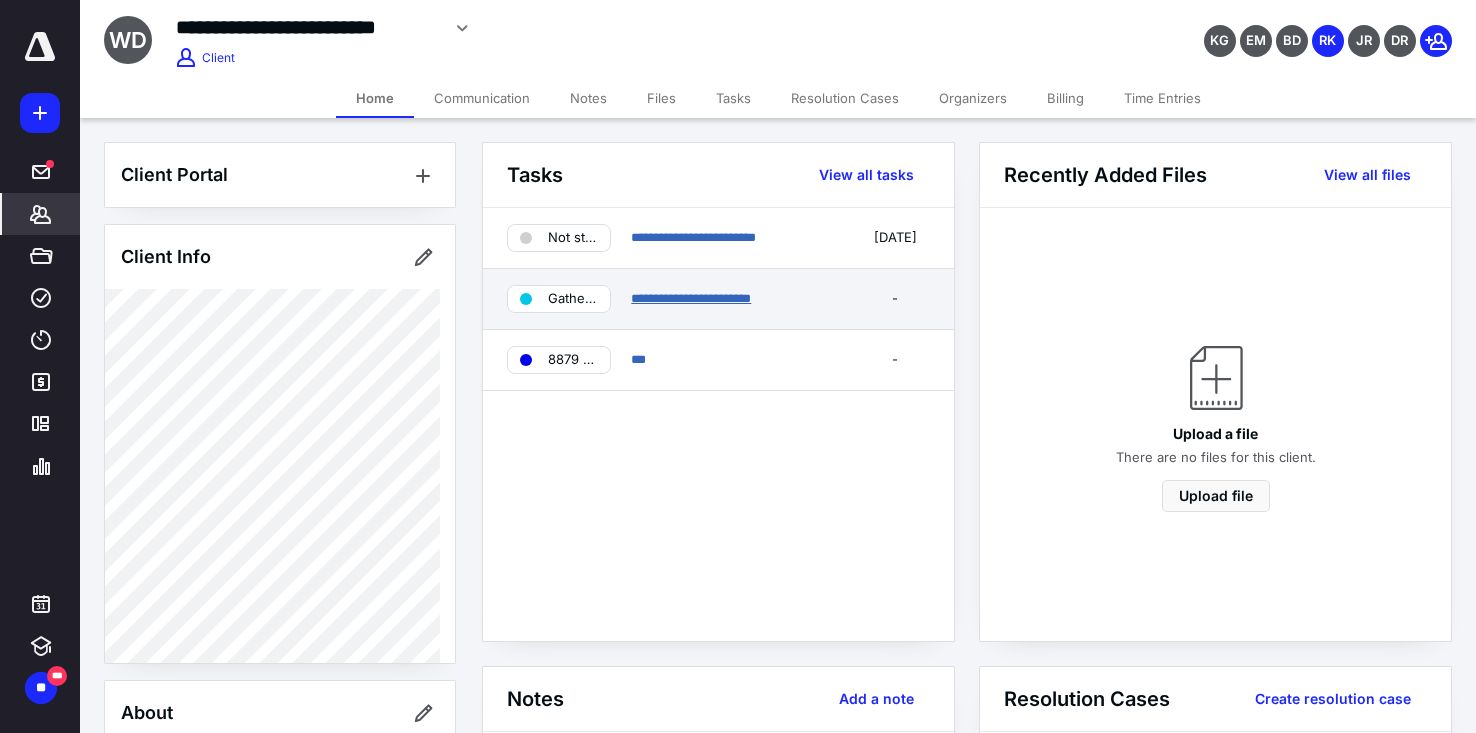 click on "**********" at bounding box center [691, 298] 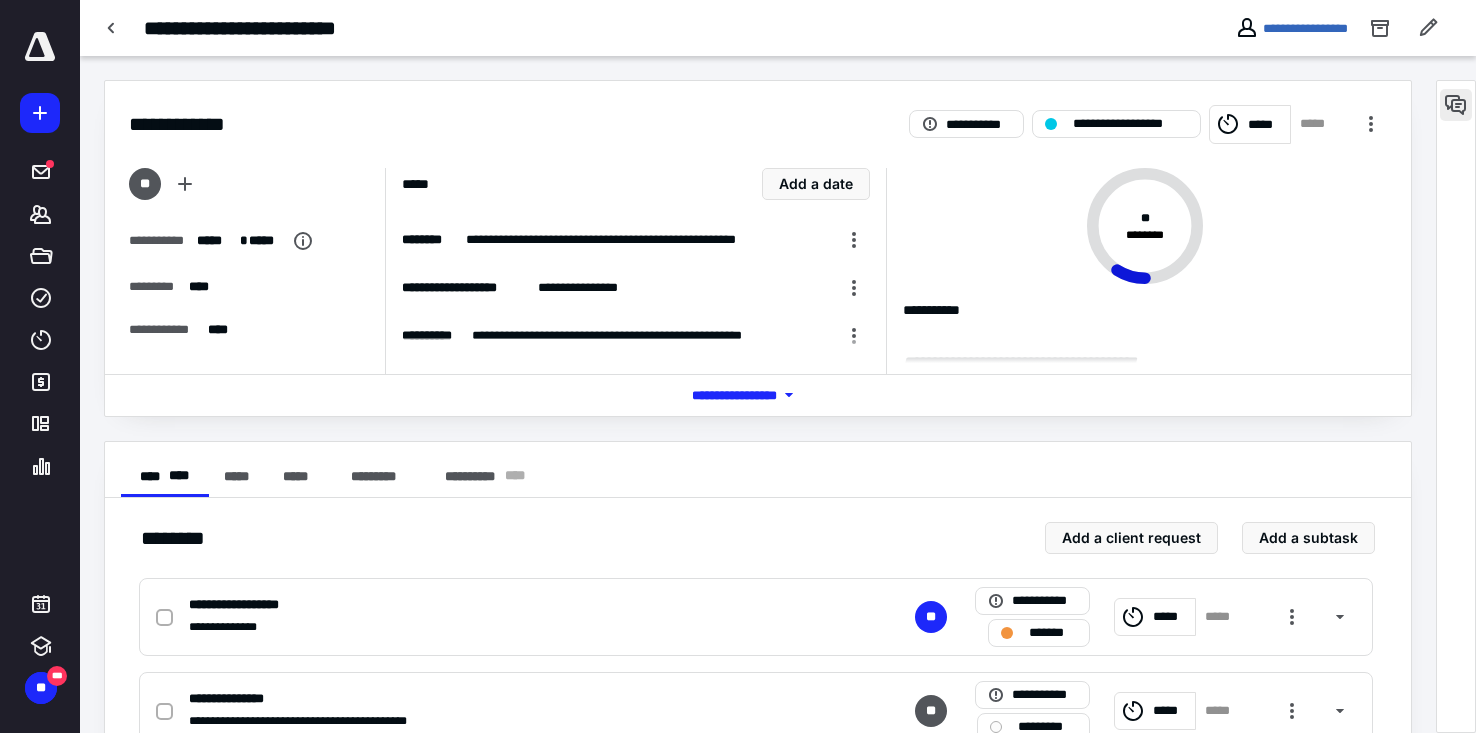 click at bounding box center [1456, 105] 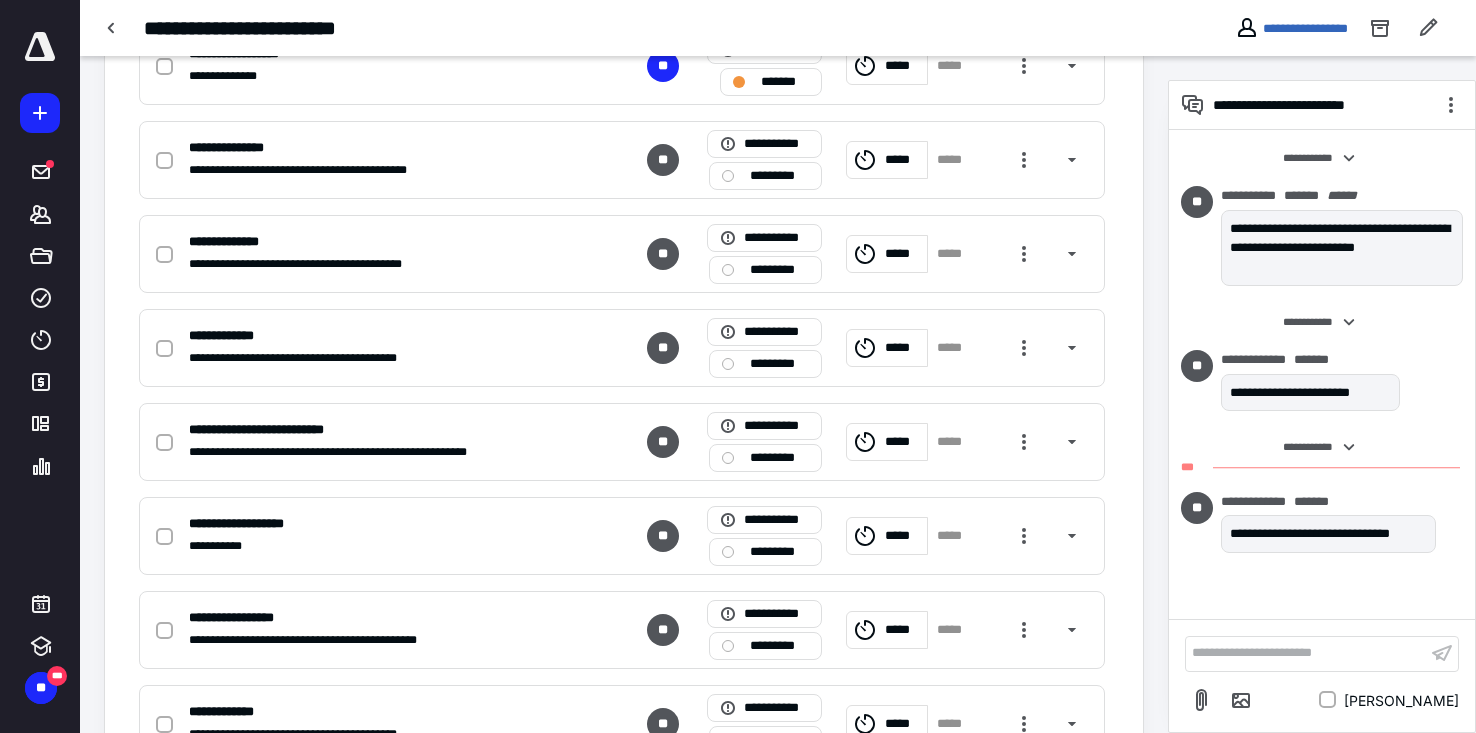 scroll, scrollTop: 559, scrollLeft: 0, axis: vertical 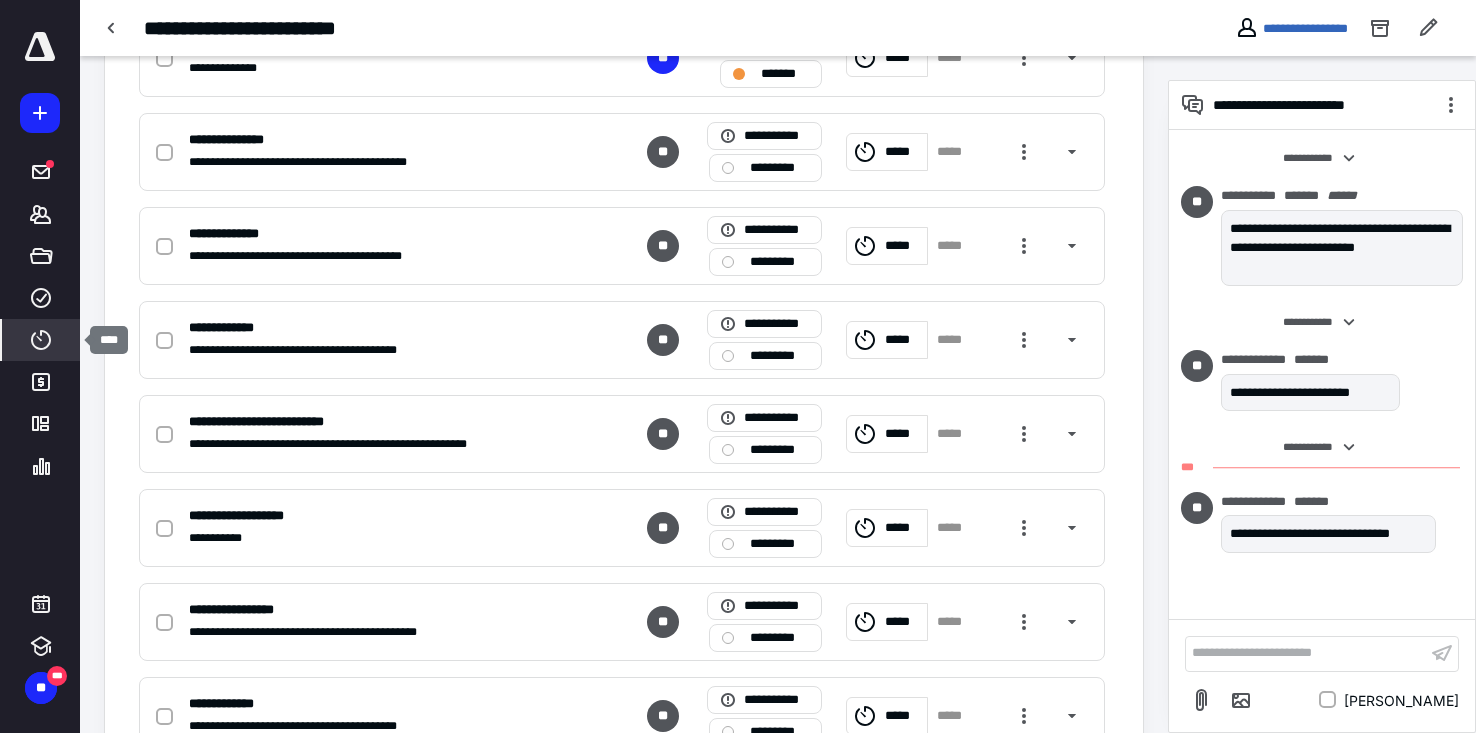 click 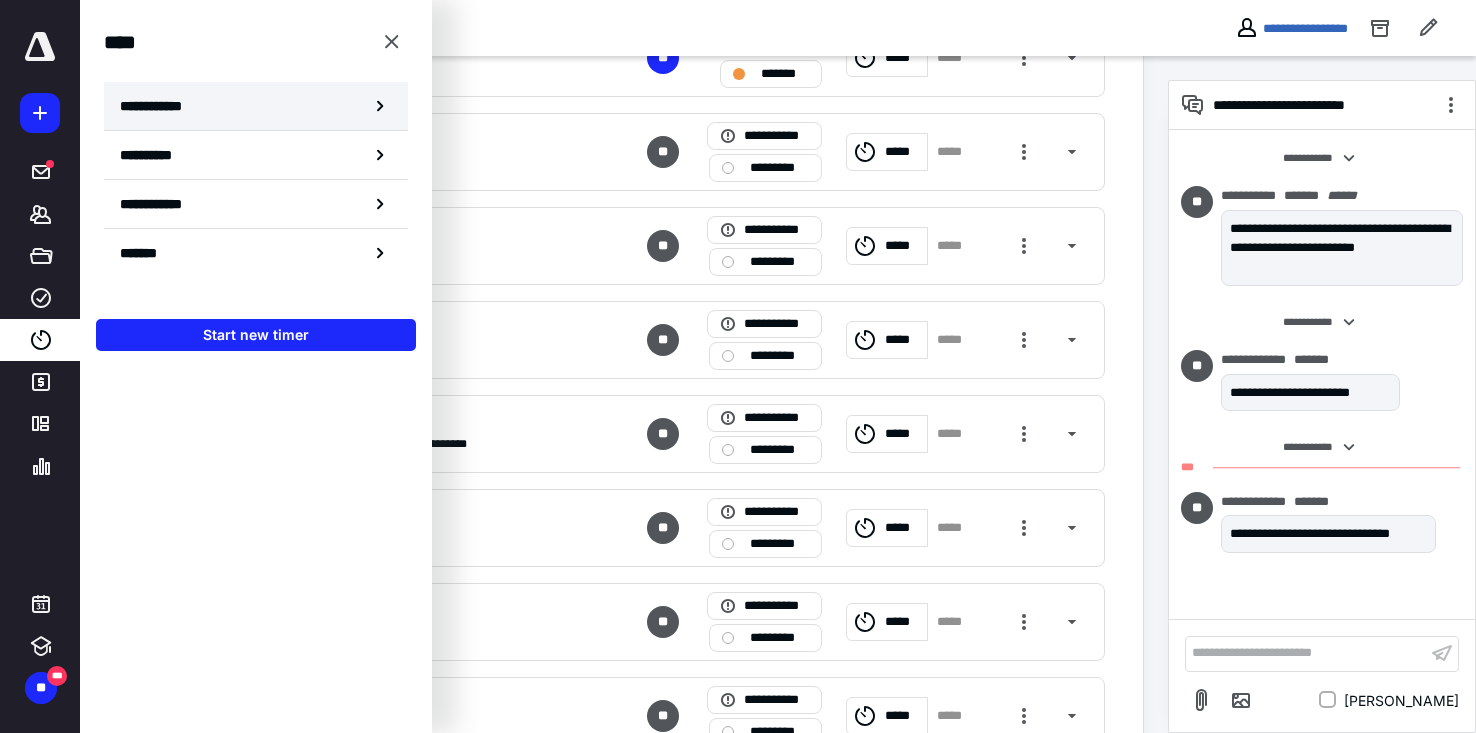 click on "**********" at bounding box center [256, 106] 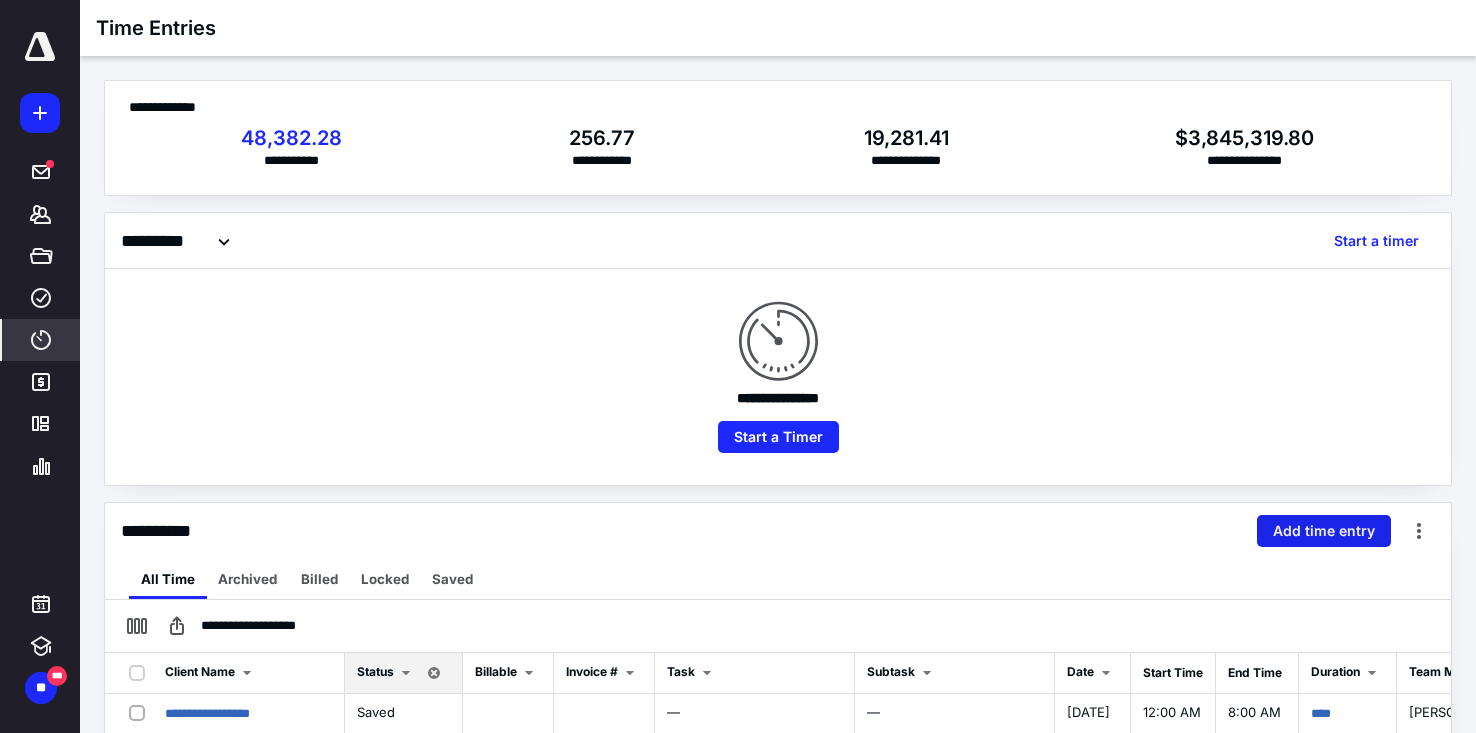 click on "Add time entry" at bounding box center (1324, 531) 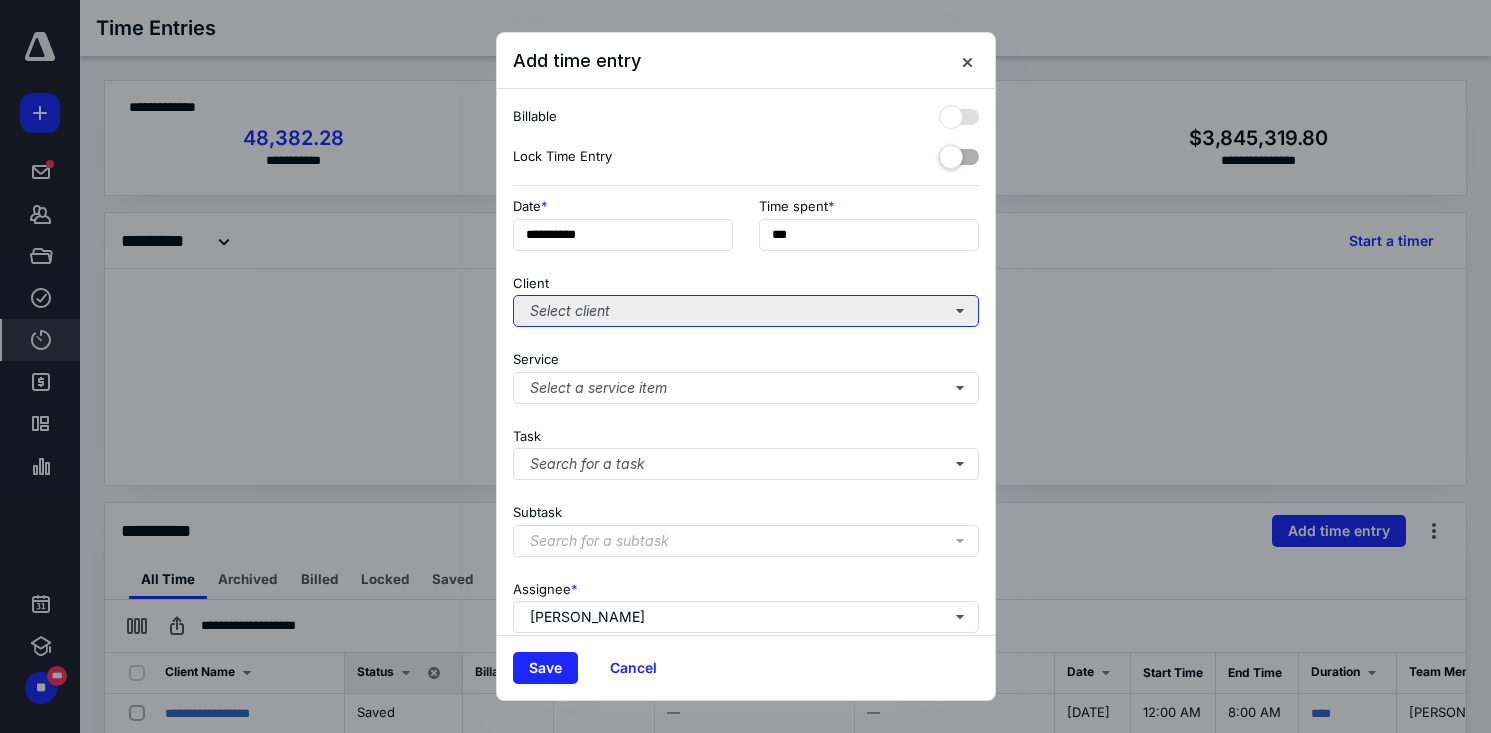 click on "Select client" at bounding box center (746, 311) 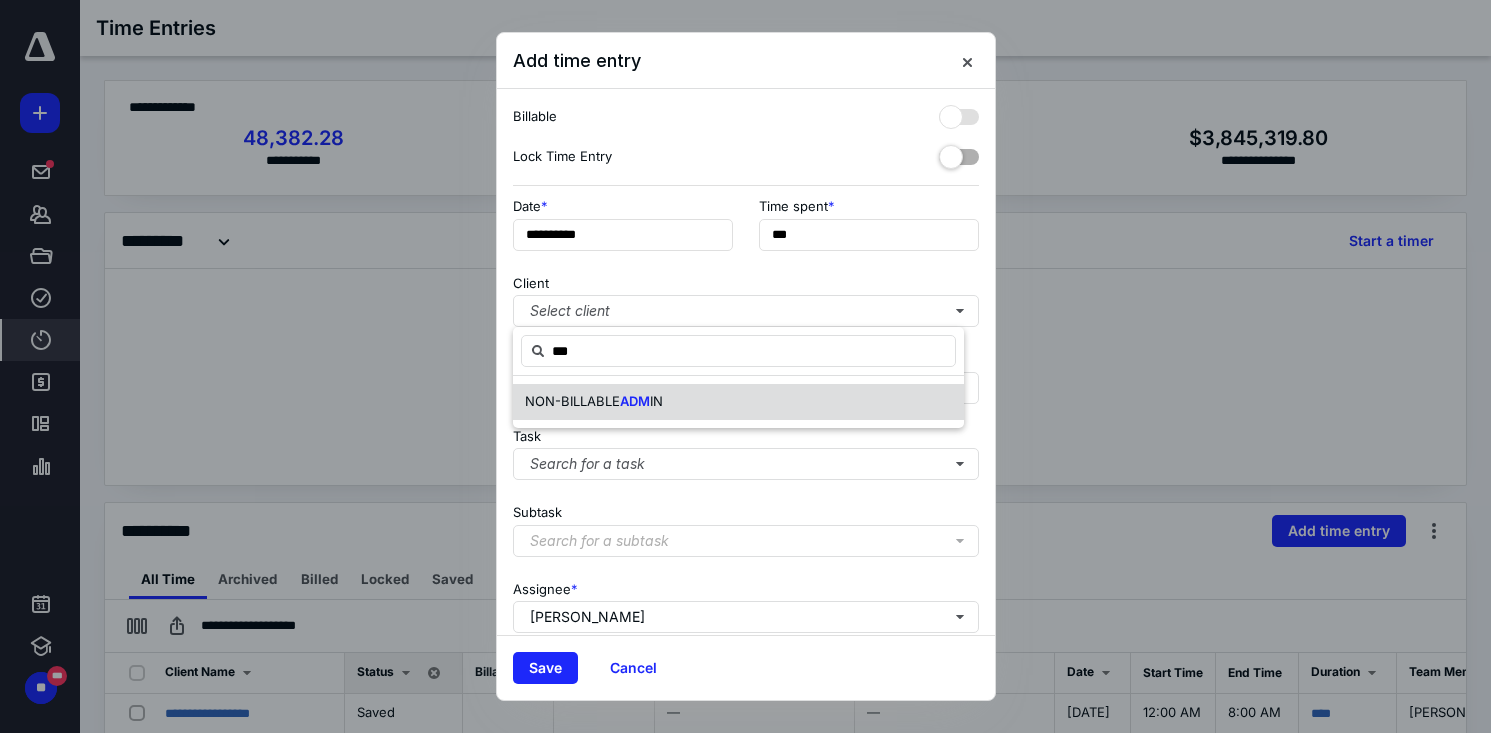 click on "ADM" at bounding box center [635, 401] 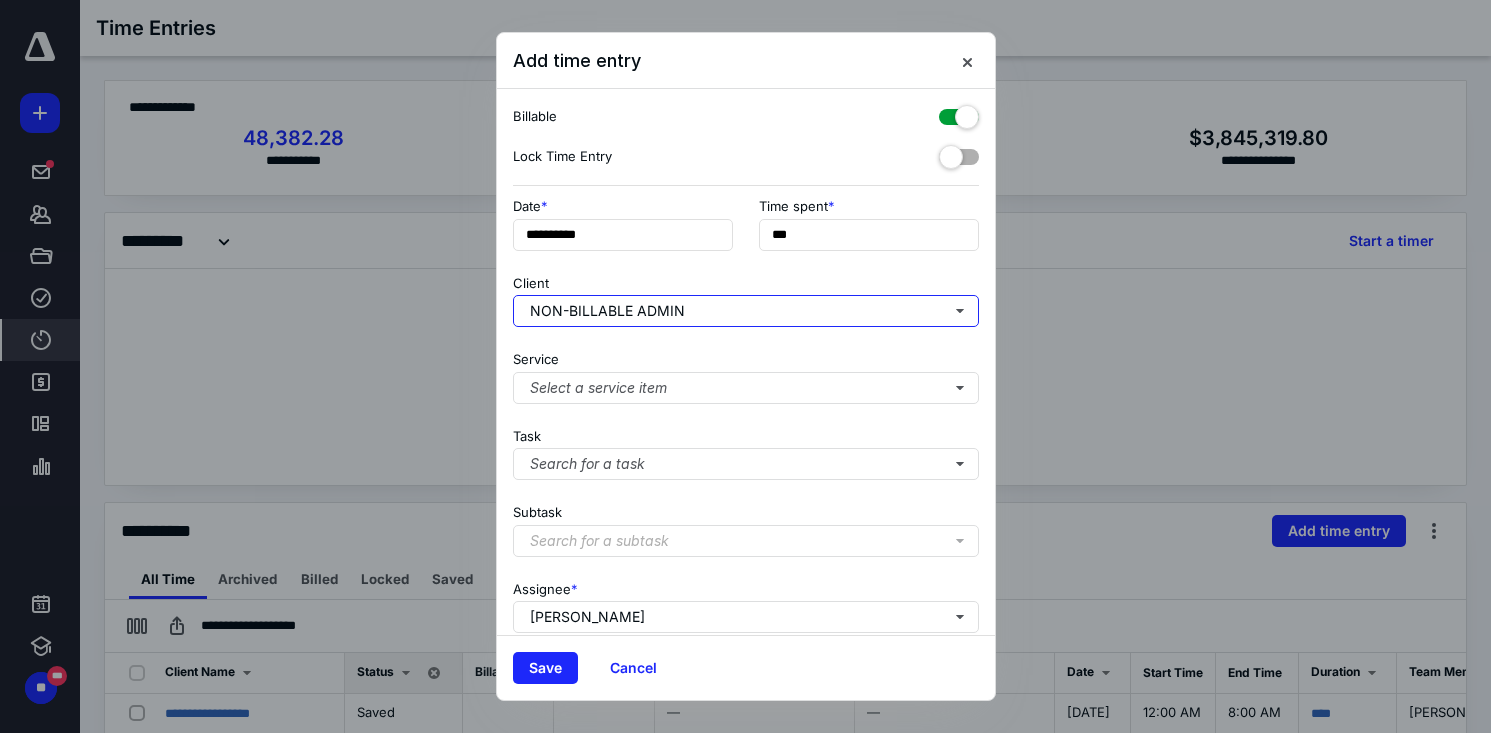 checkbox on "true" 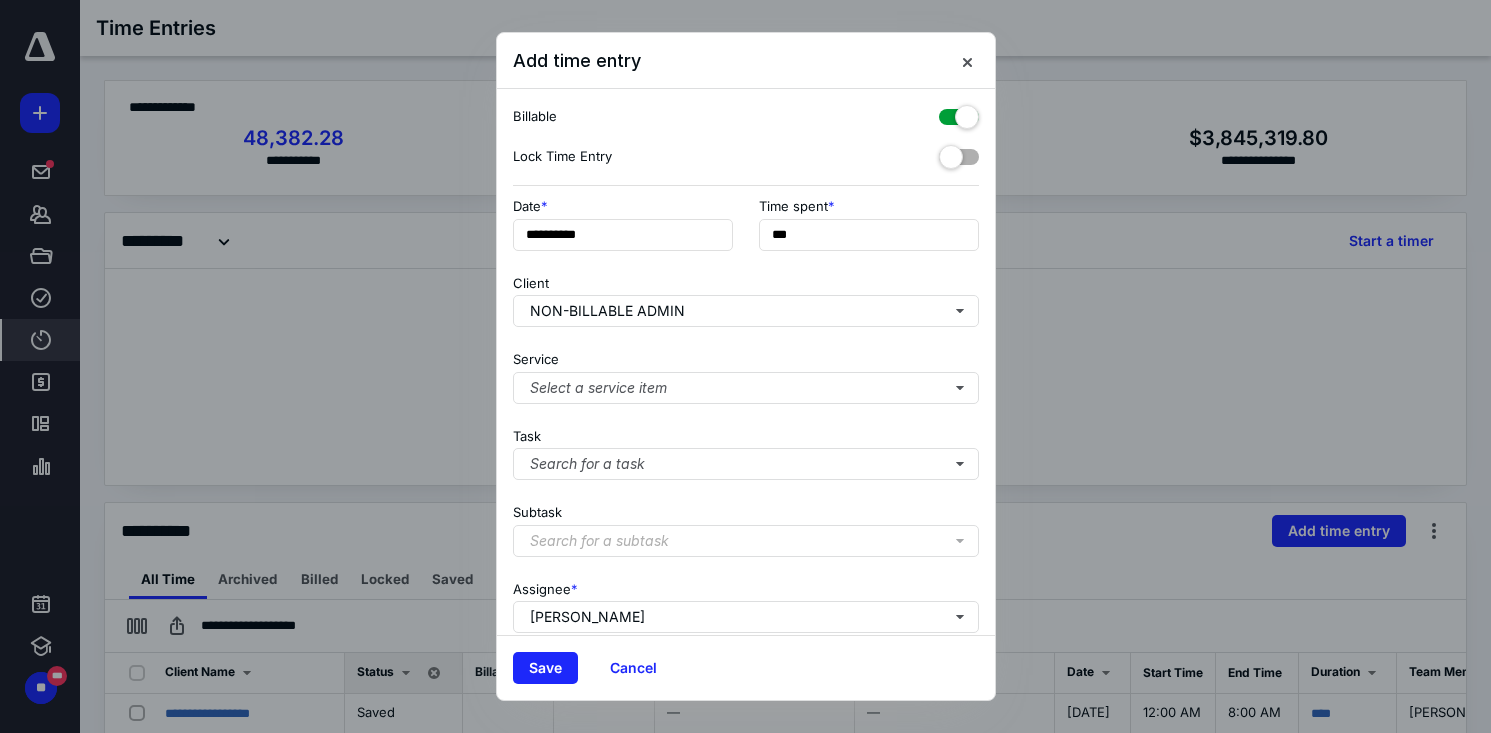 click at bounding box center [959, 113] 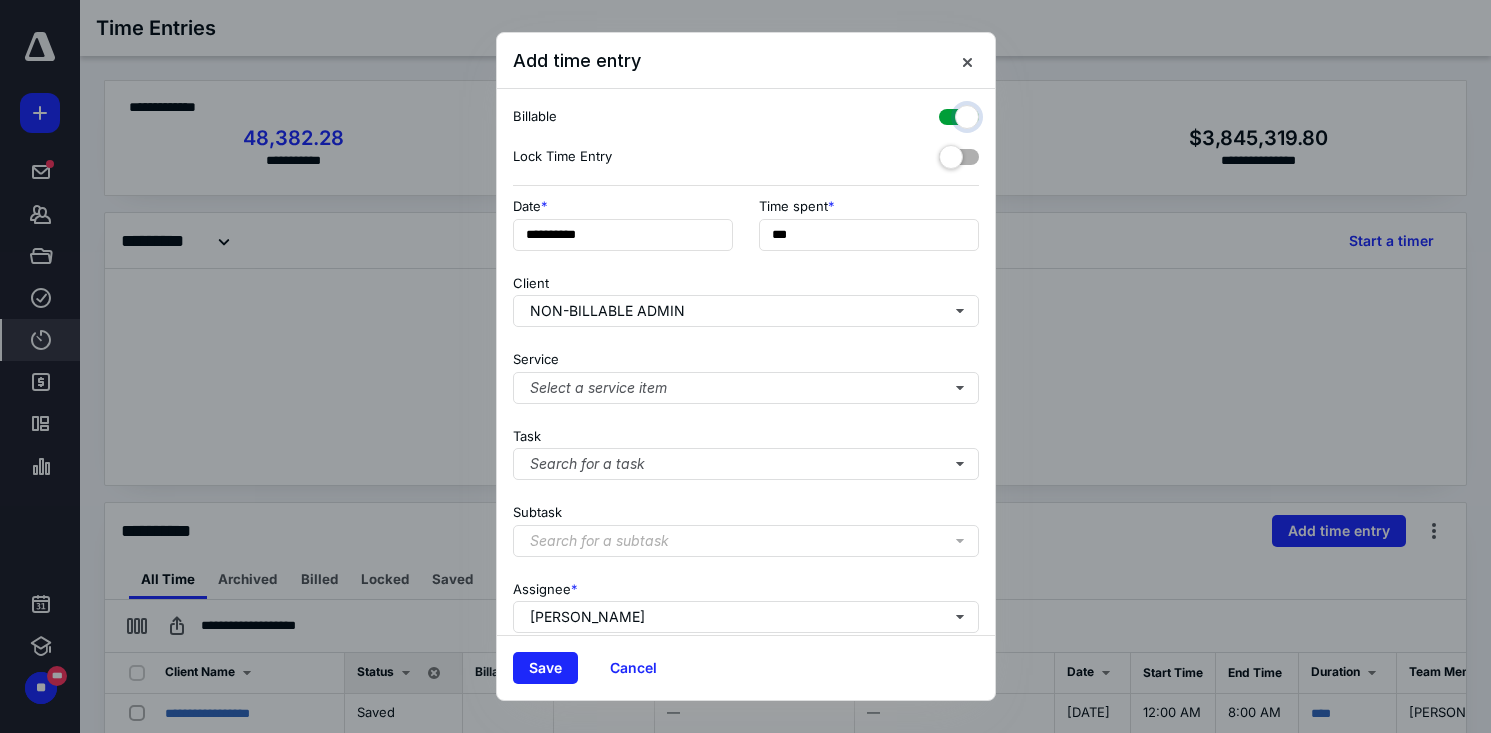 click at bounding box center (949, 114) 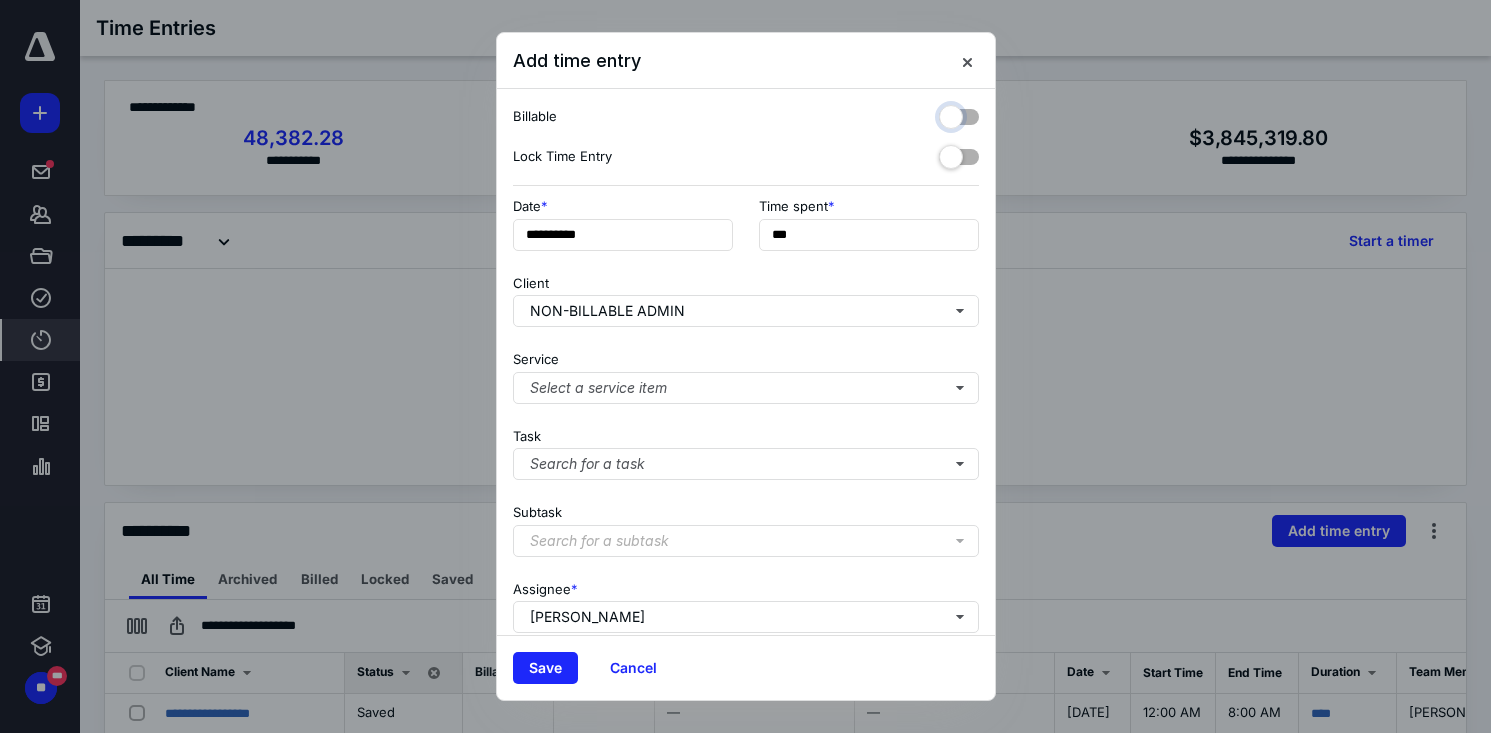 checkbox on "false" 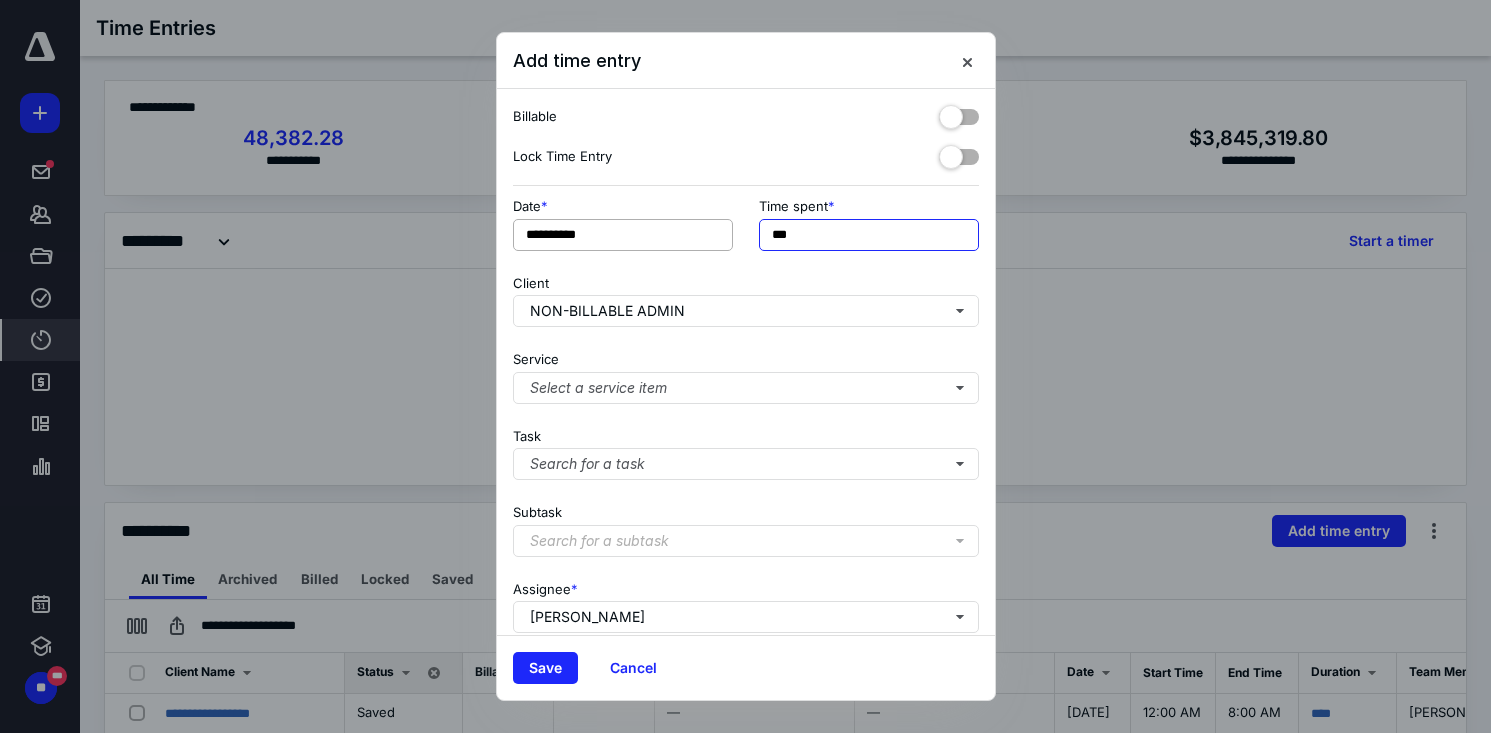 drag, startPoint x: 796, startPoint y: 243, endPoint x: 695, endPoint y: 250, distance: 101.24229 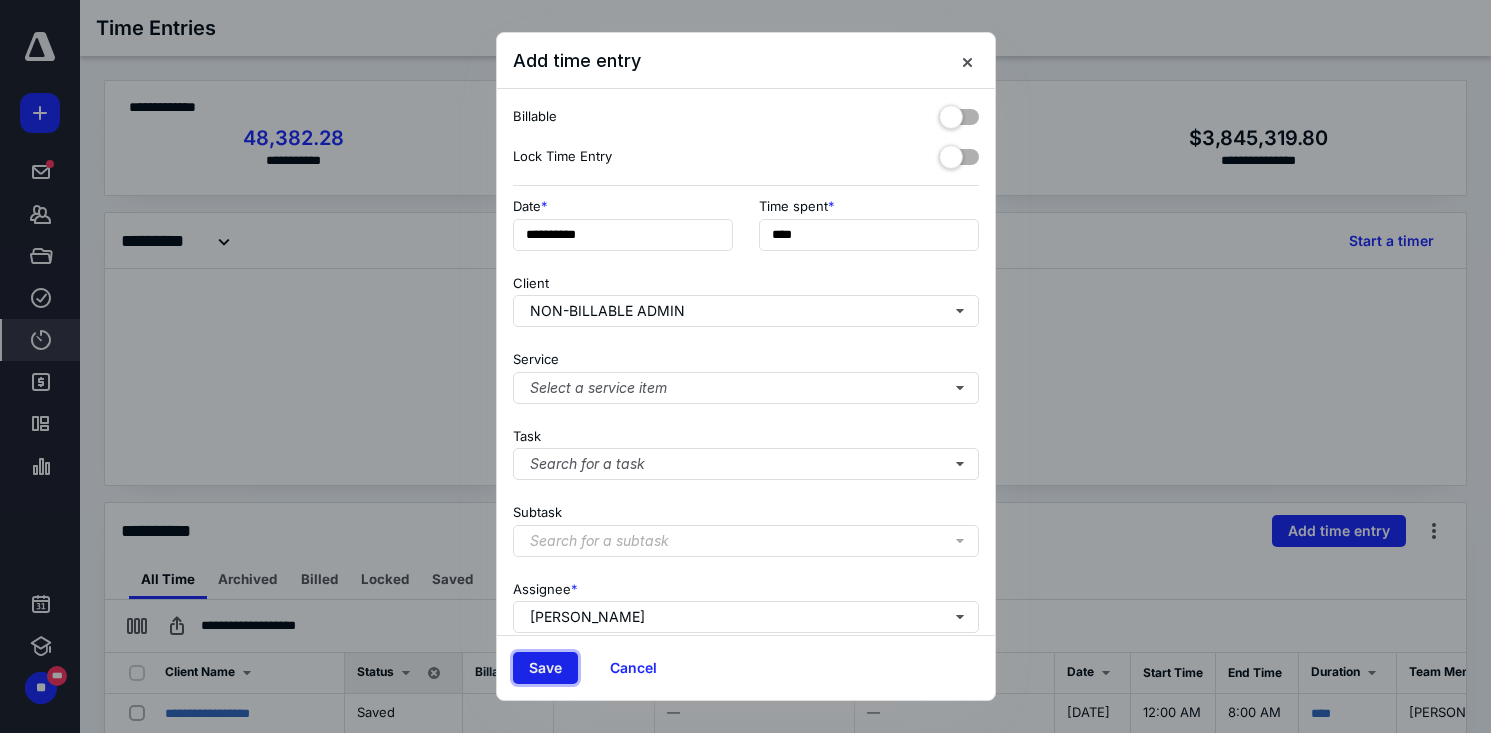 type on "******" 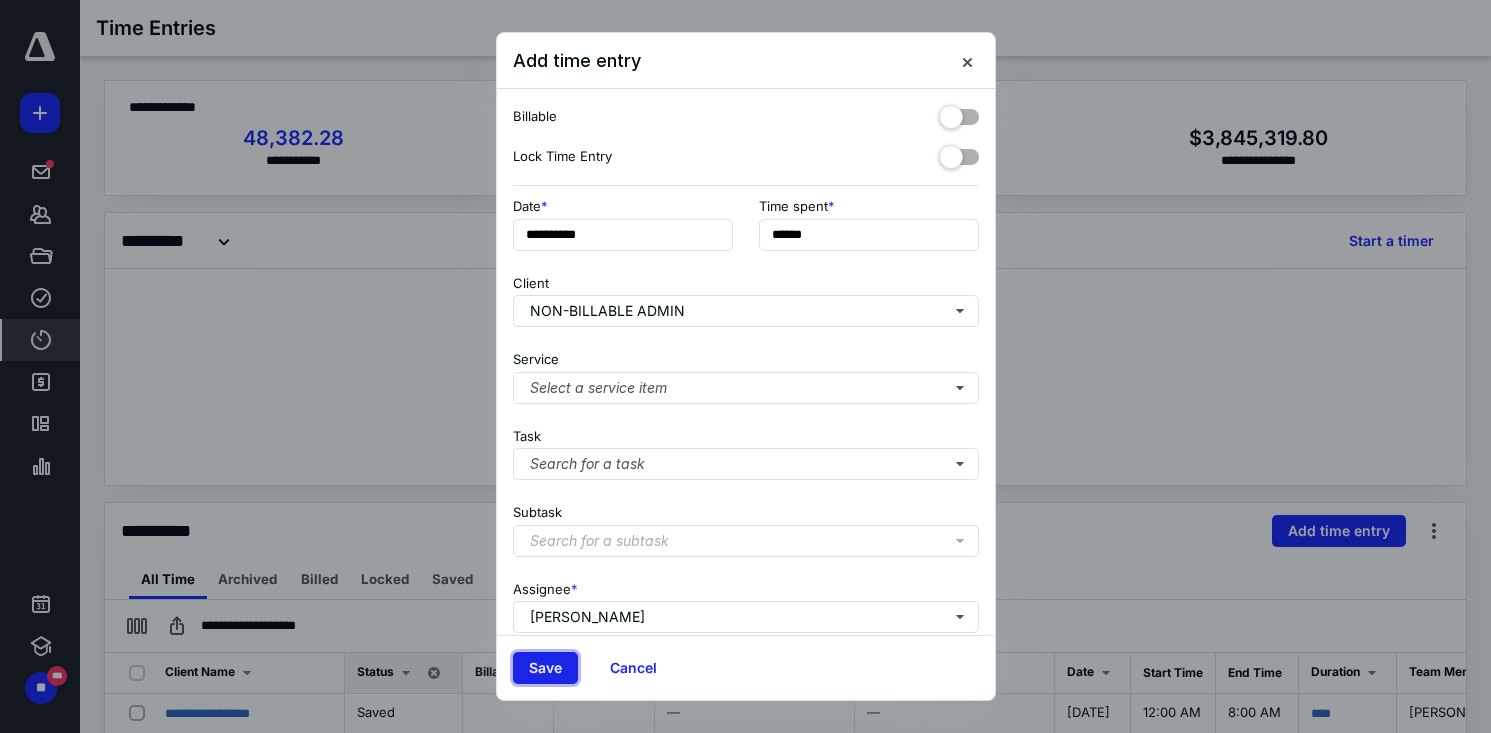 click on "Save" at bounding box center (545, 668) 